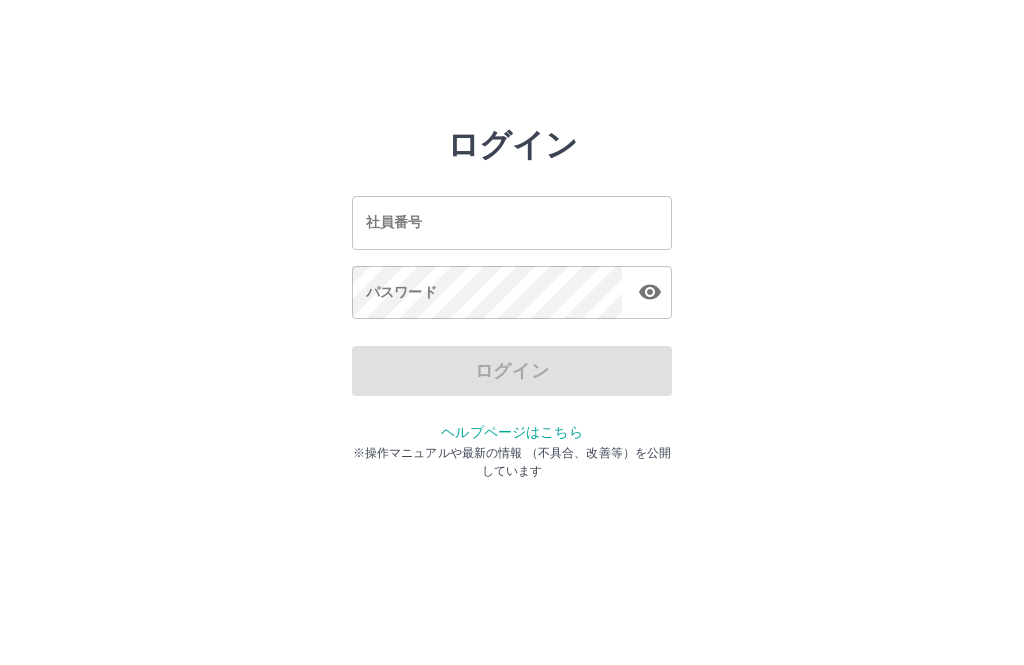 scroll, scrollTop: 0, scrollLeft: 0, axis: both 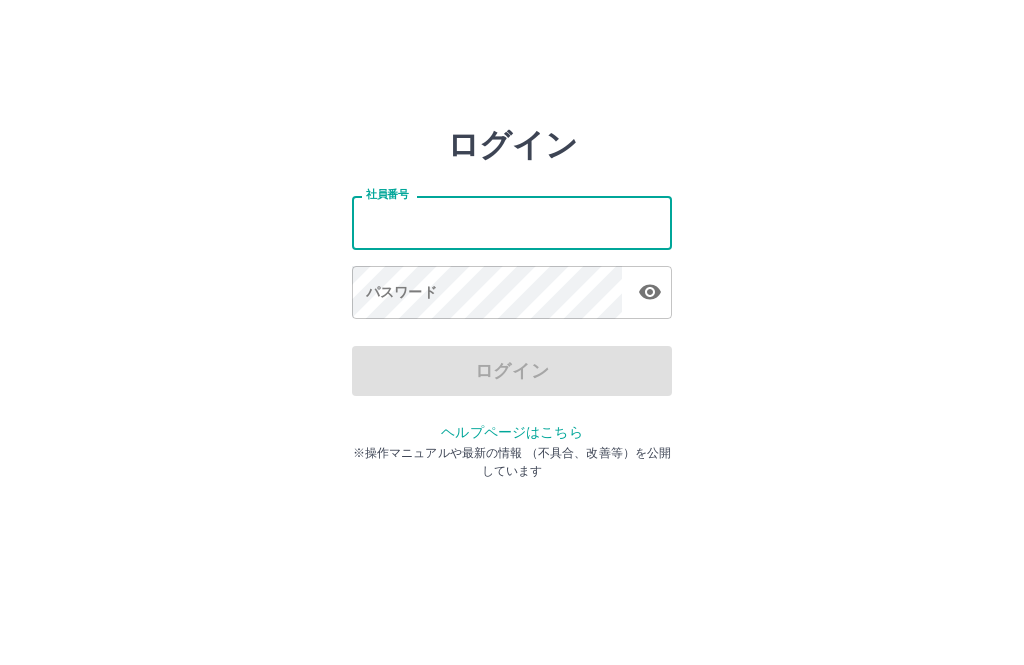 click on "社員番号" at bounding box center (512, 222) 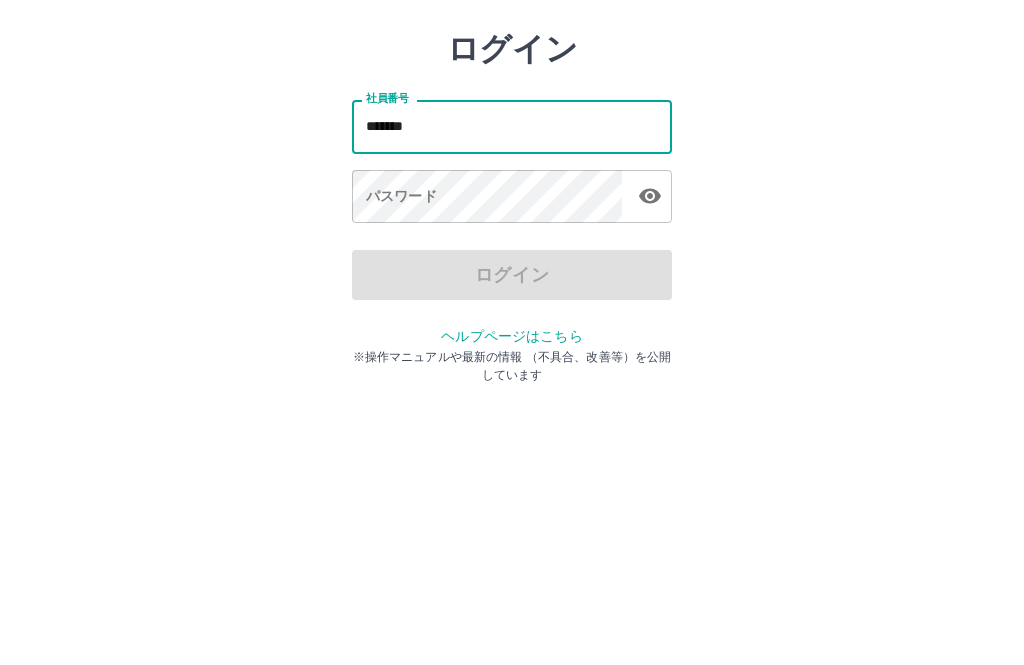 type on "*******" 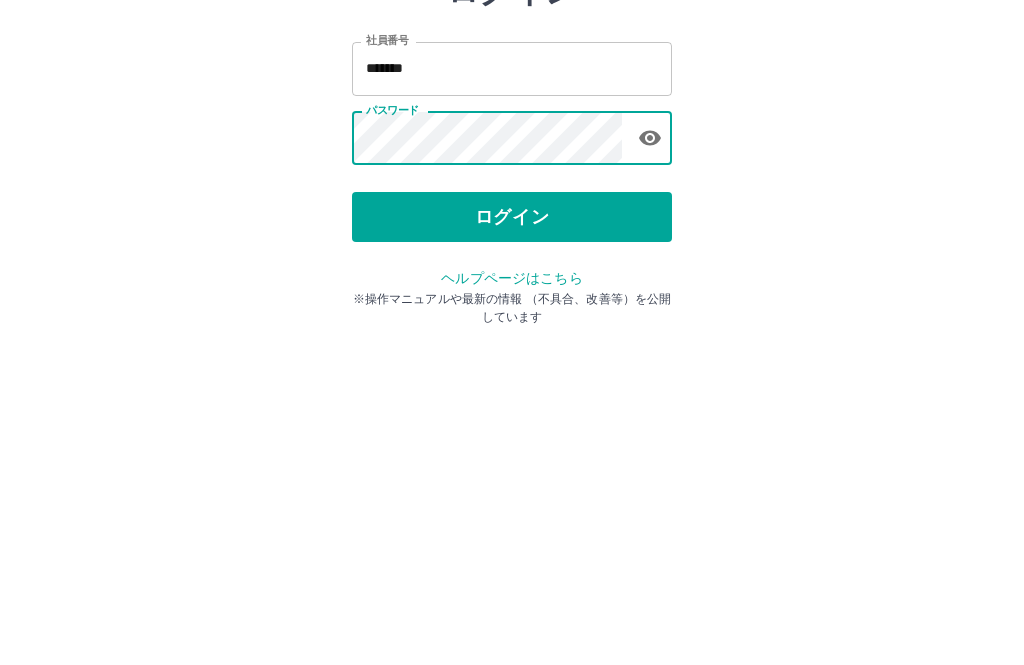 click on "ログイン" at bounding box center [512, 371] 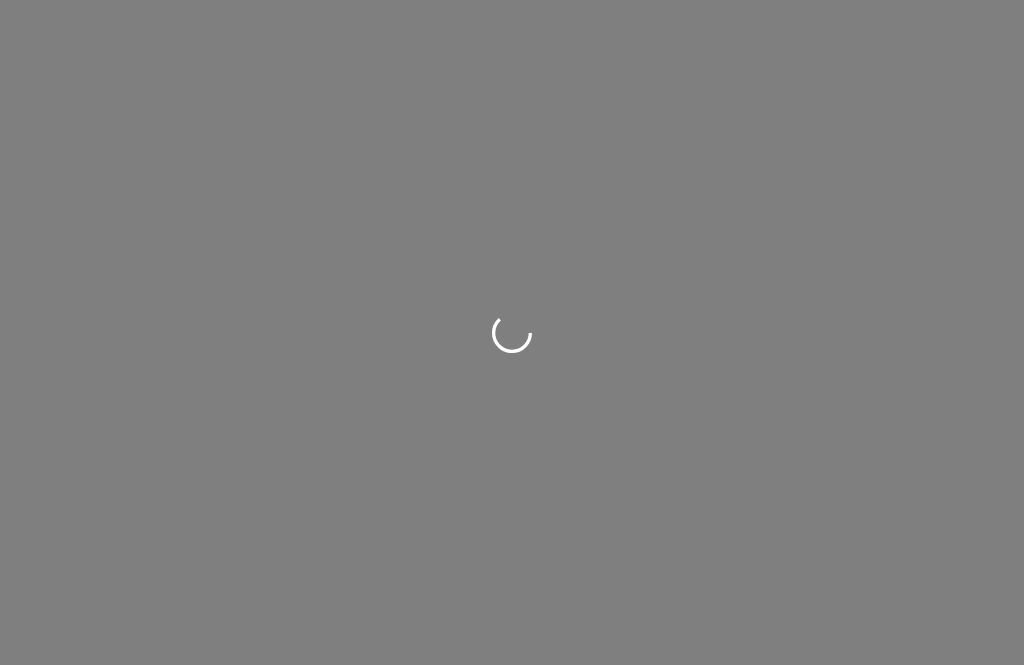 scroll, scrollTop: 0, scrollLeft: 0, axis: both 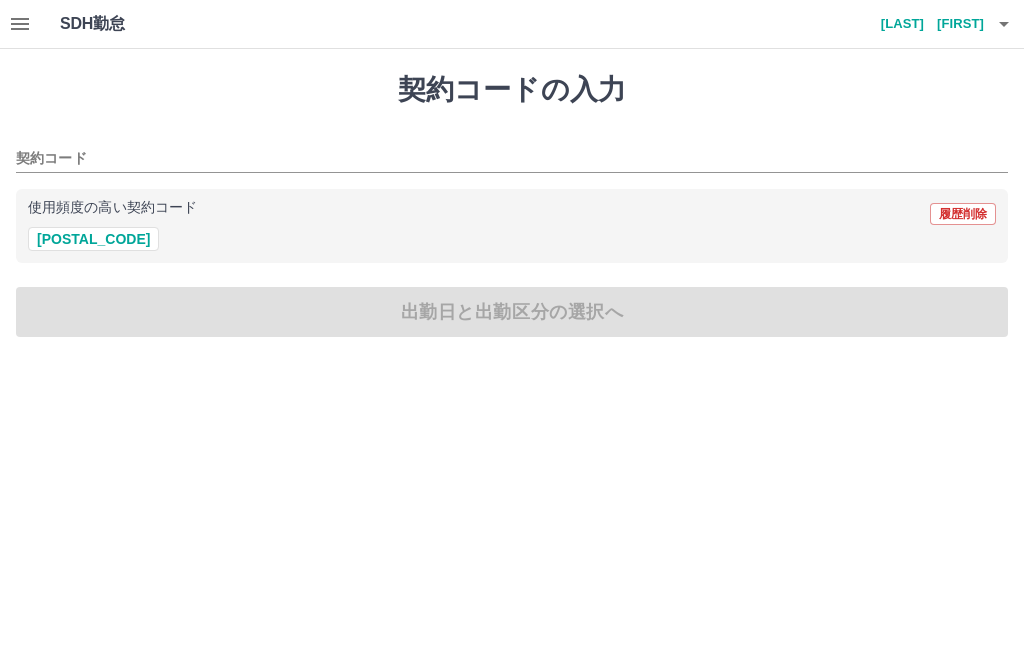 click on "[POSTAL_CODE]" at bounding box center (93, 239) 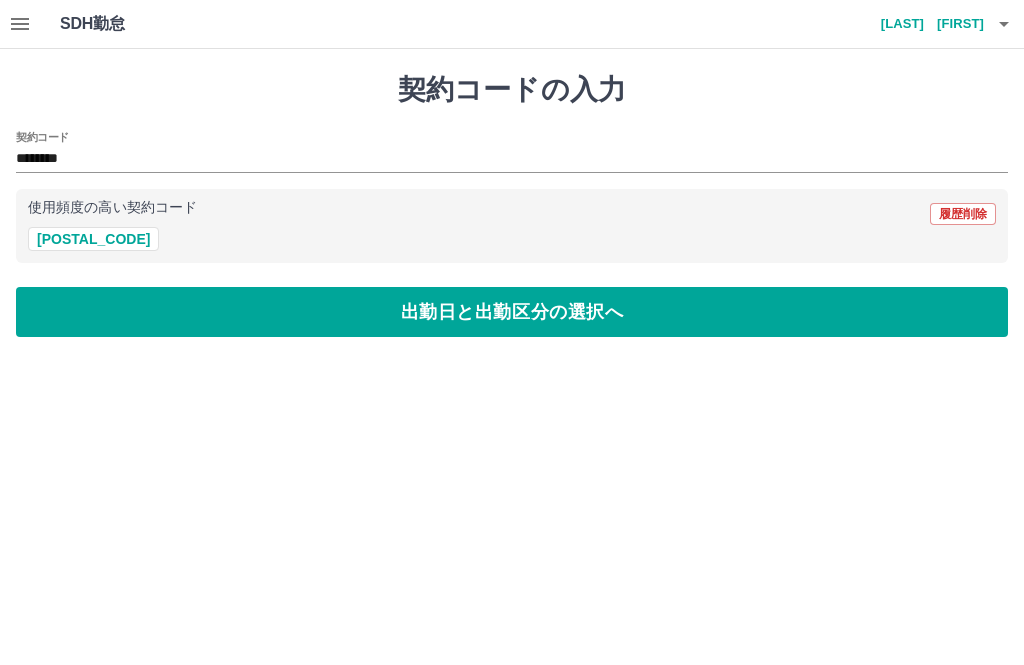 click on "出勤日と出勤区分の選択へ" at bounding box center [512, 312] 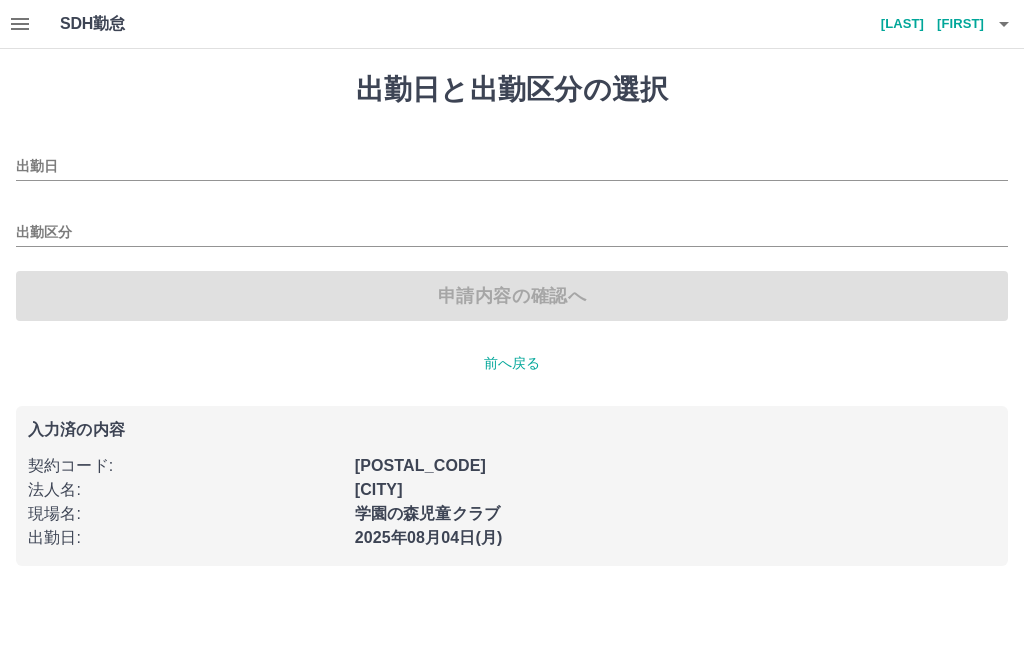 type on "**********" 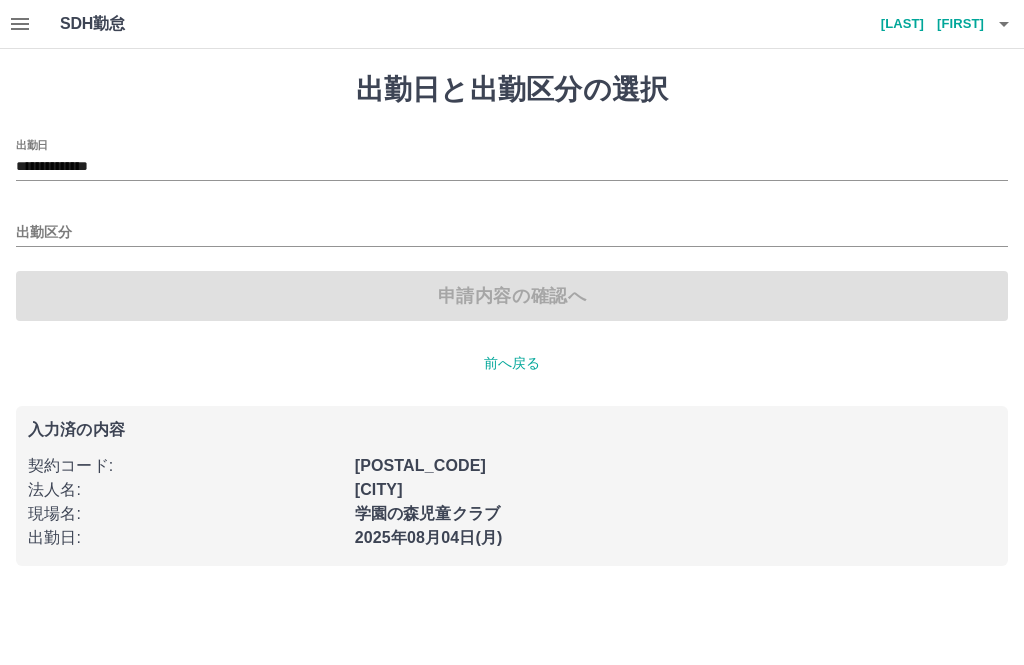 click on "出勤区分" at bounding box center [512, 233] 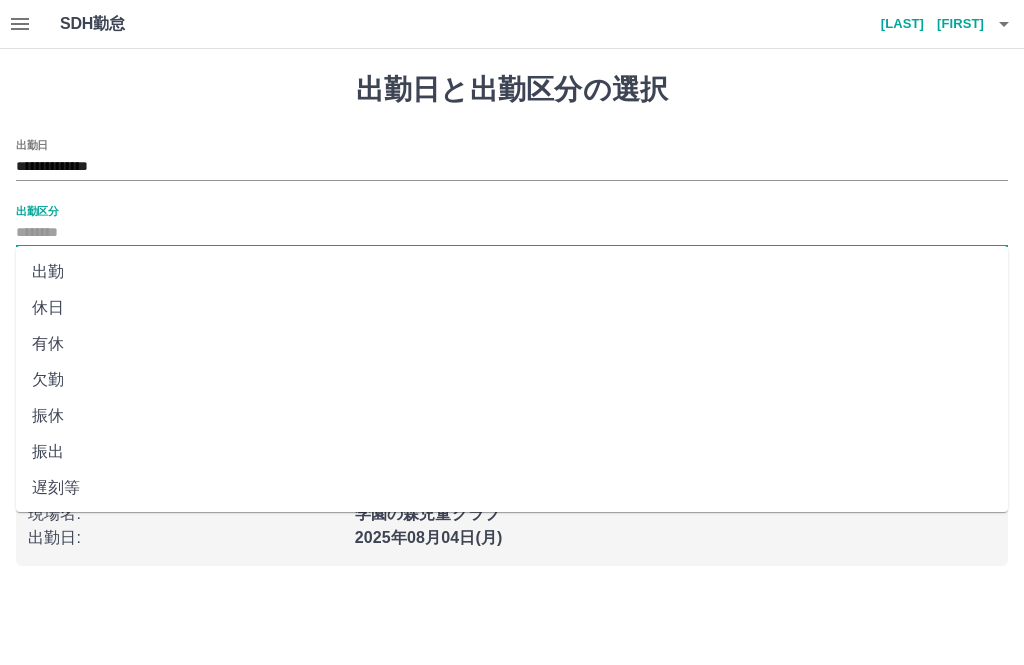click on "出勤" at bounding box center [512, 272] 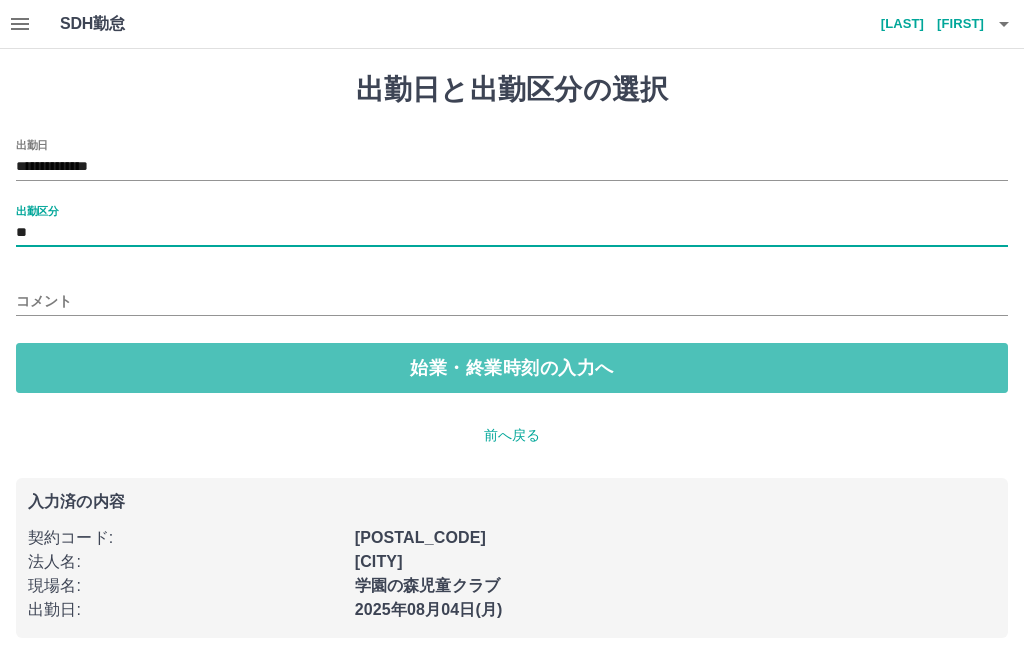 click on "始業・終業時刻の入力へ" at bounding box center (512, 368) 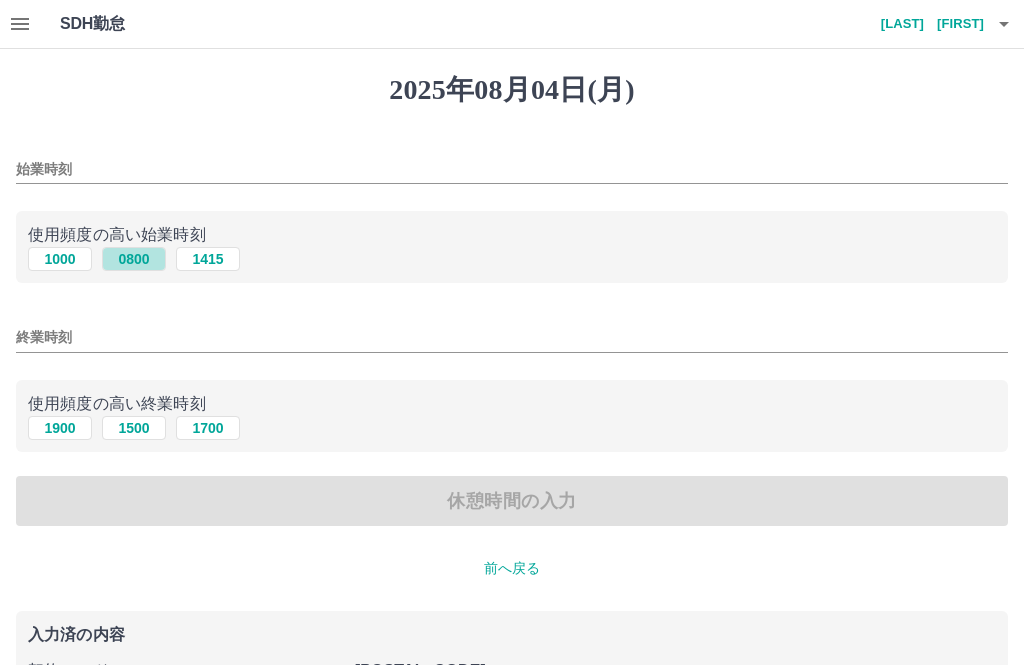click on "0800" at bounding box center (134, 259) 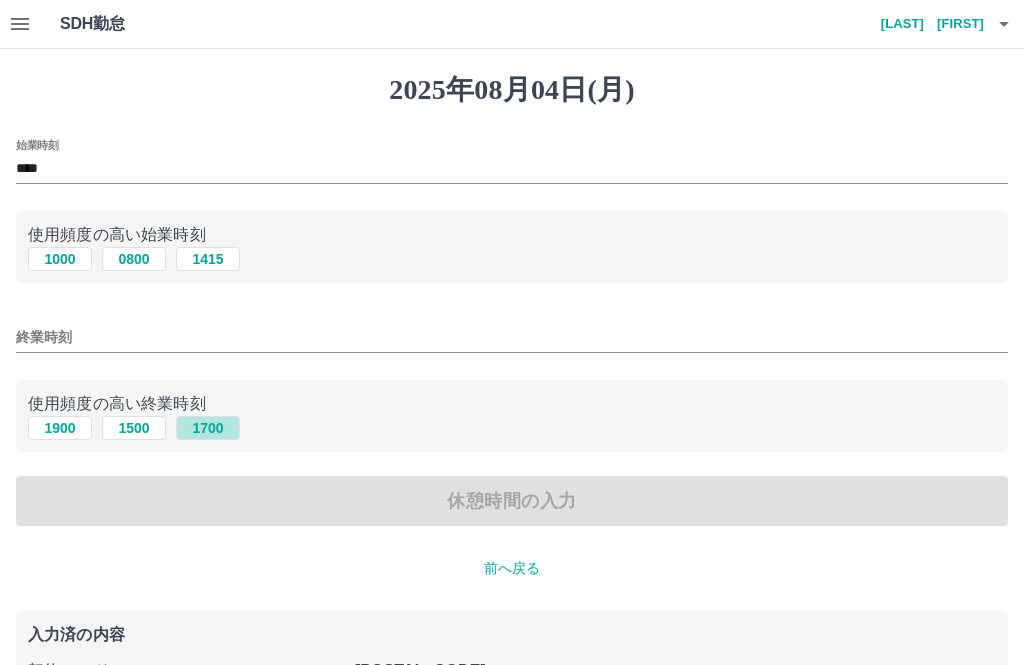 click on "1700" at bounding box center [208, 428] 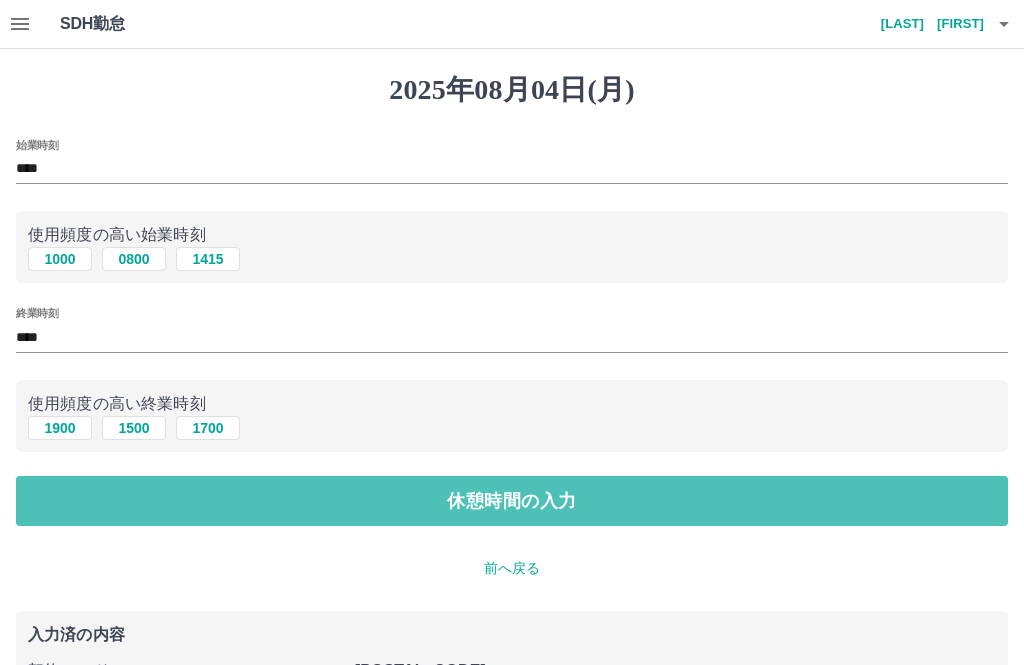 click on "休憩時間の入力" at bounding box center (512, 501) 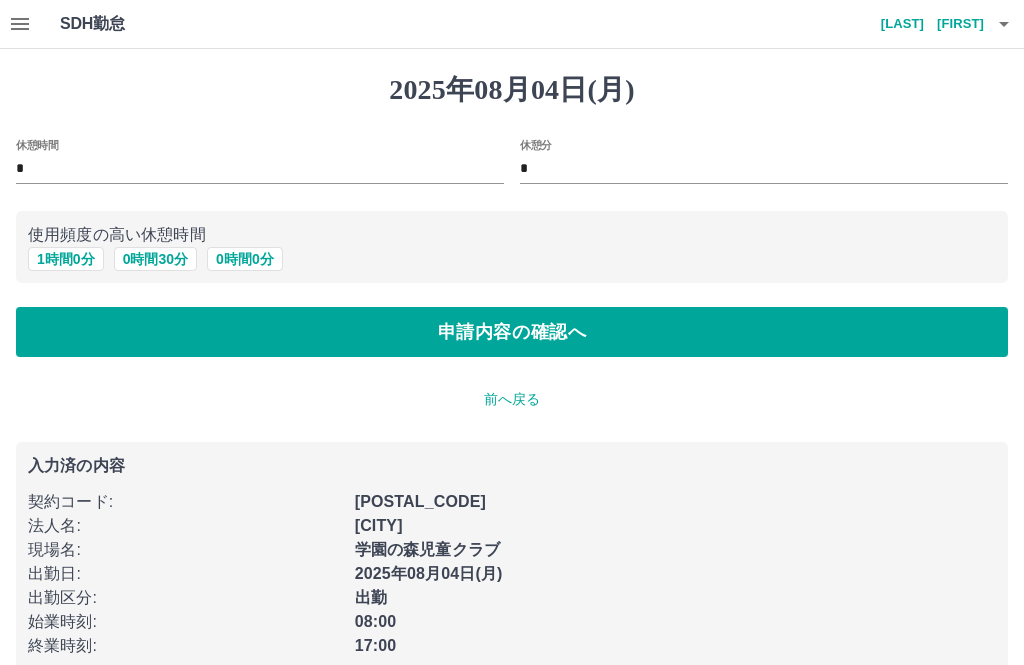 click on "1 時間 0 分" at bounding box center (66, 259) 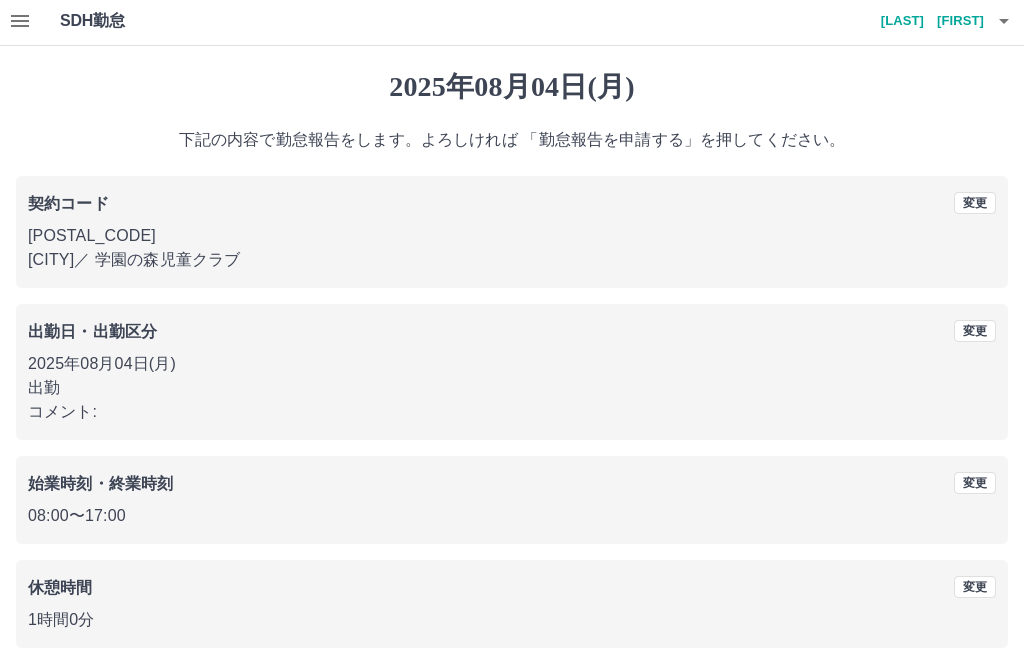 scroll, scrollTop: 19, scrollLeft: 0, axis: vertical 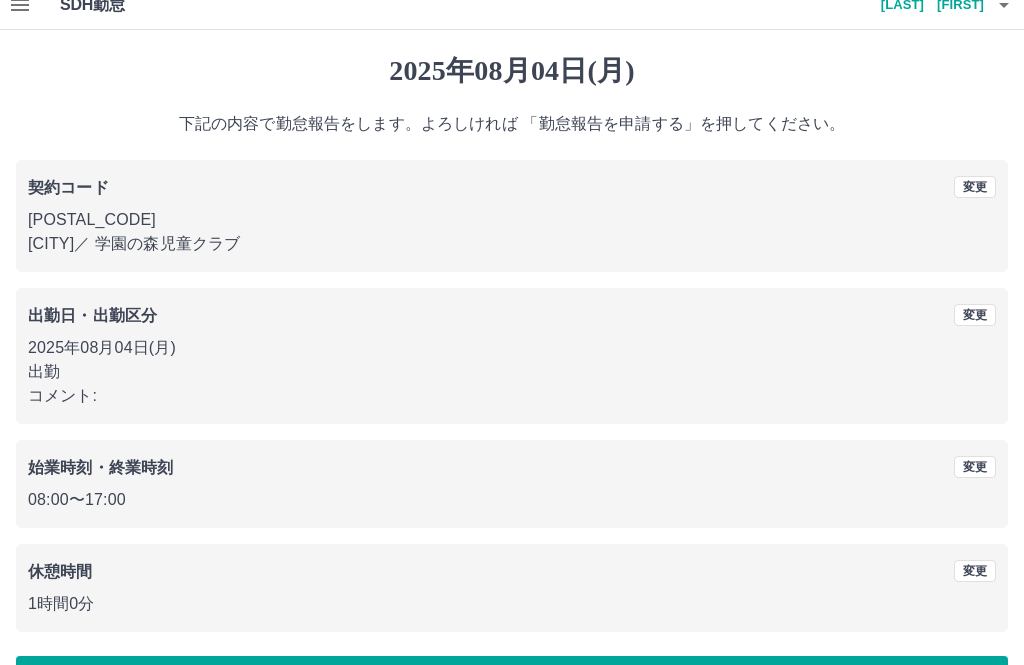 click on "勤怠報告を申請する" at bounding box center (512, 681) 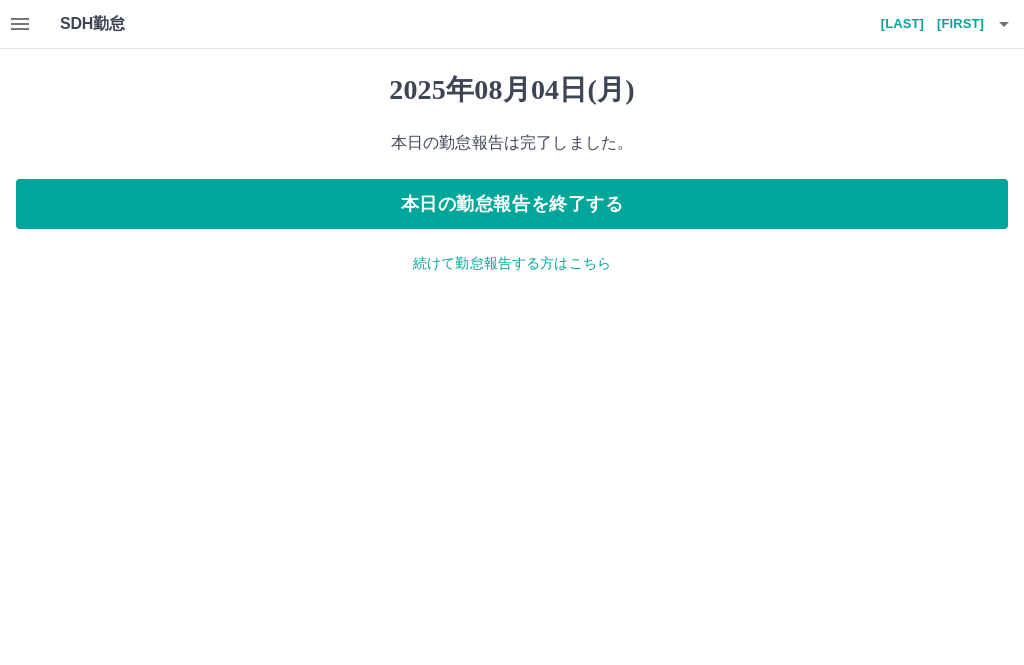 scroll, scrollTop: 0, scrollLeft: 0, axis: both 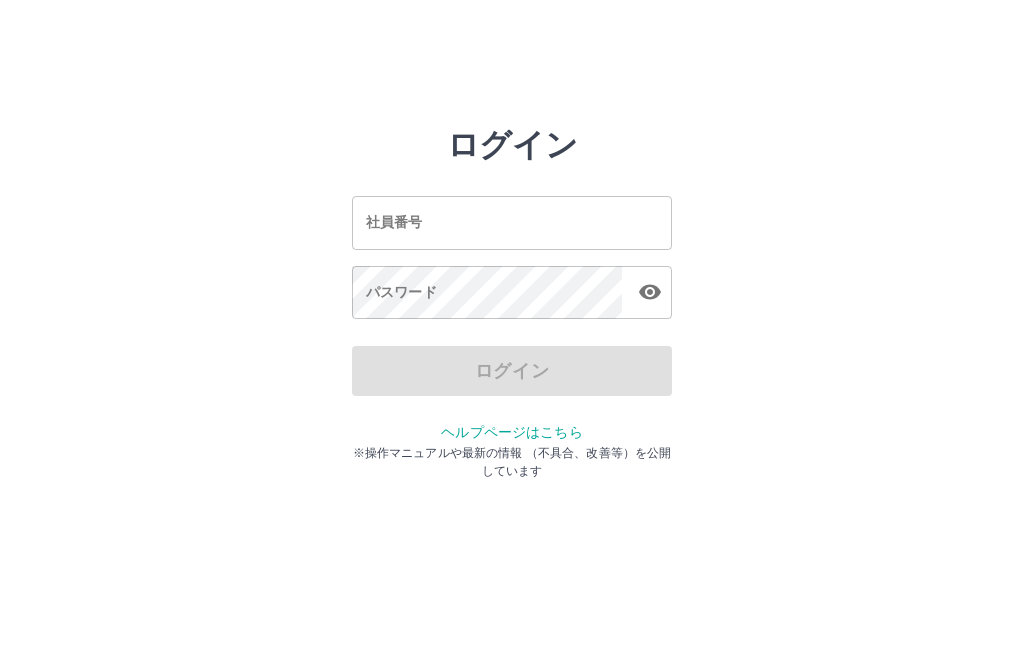 click on "社員番号" at bounding box center [512, 222] 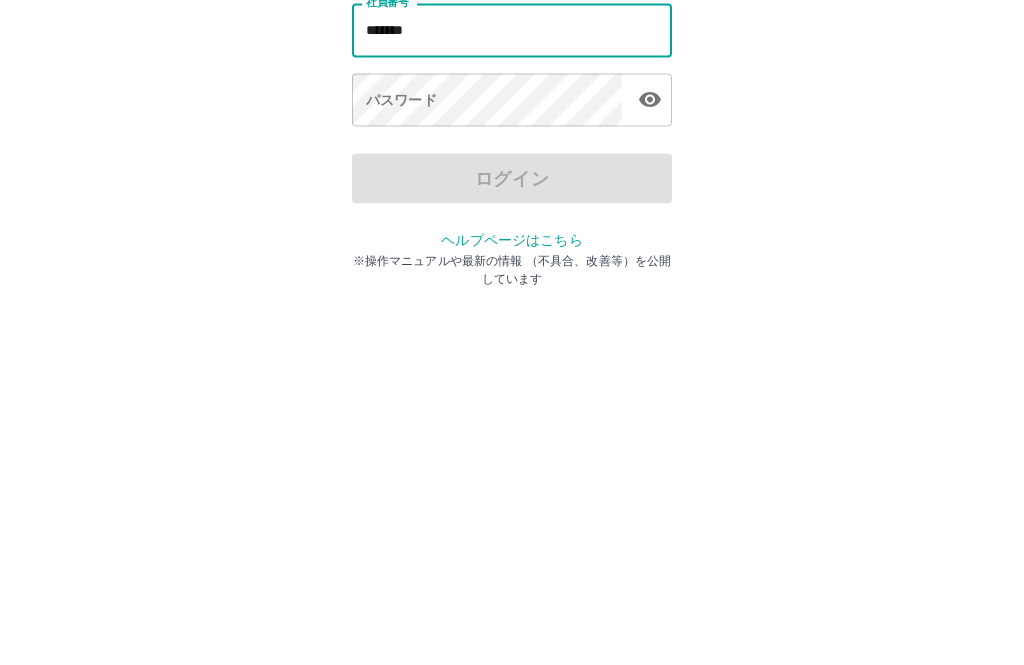 type on "*******" 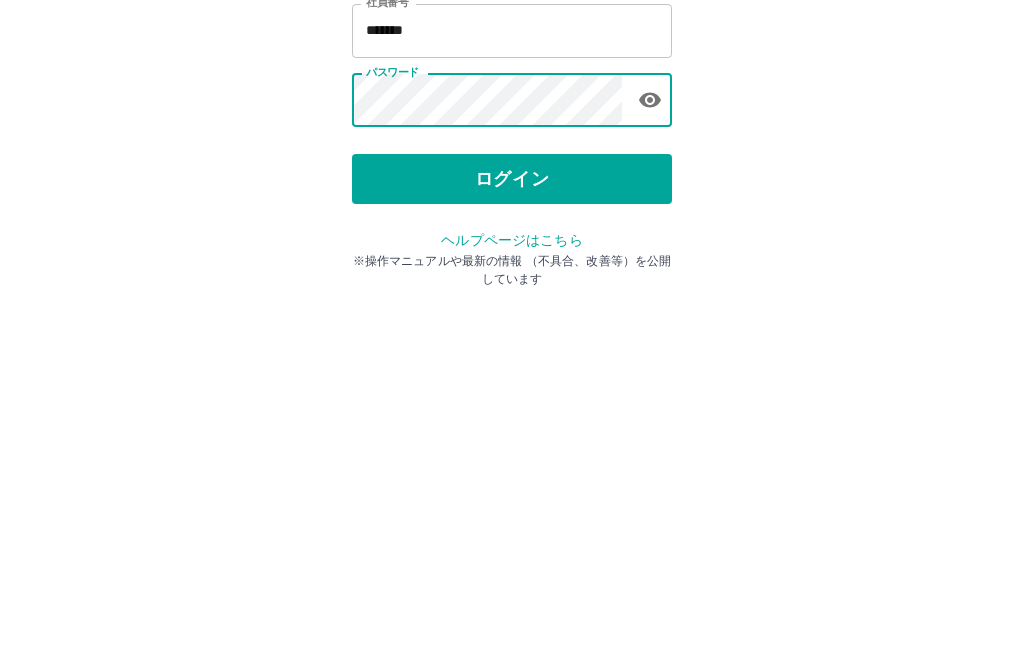 click on "ログイン" at bounding box center [512, 371] 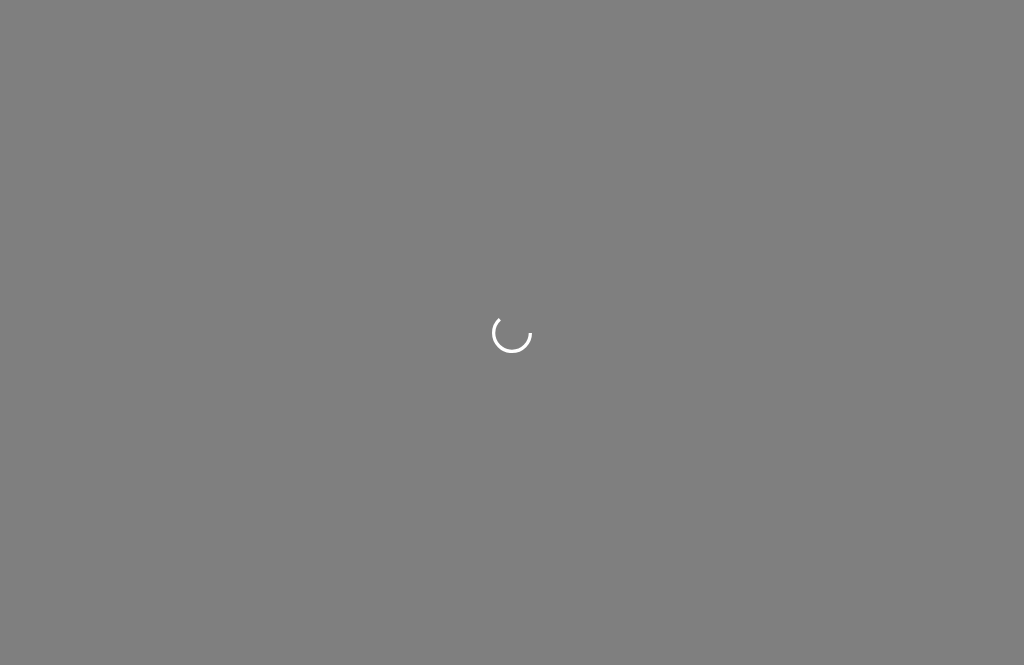 scroll, scrollTop: 0, scrollLeft: 0, axis: both 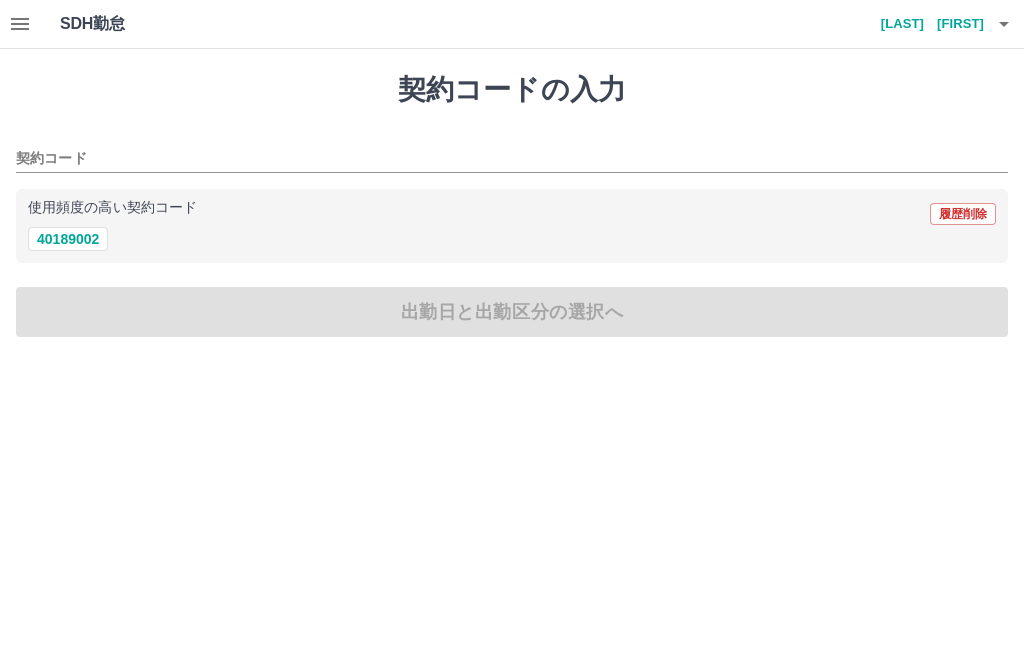 click on "40189002" at bounding box center (68, 239) 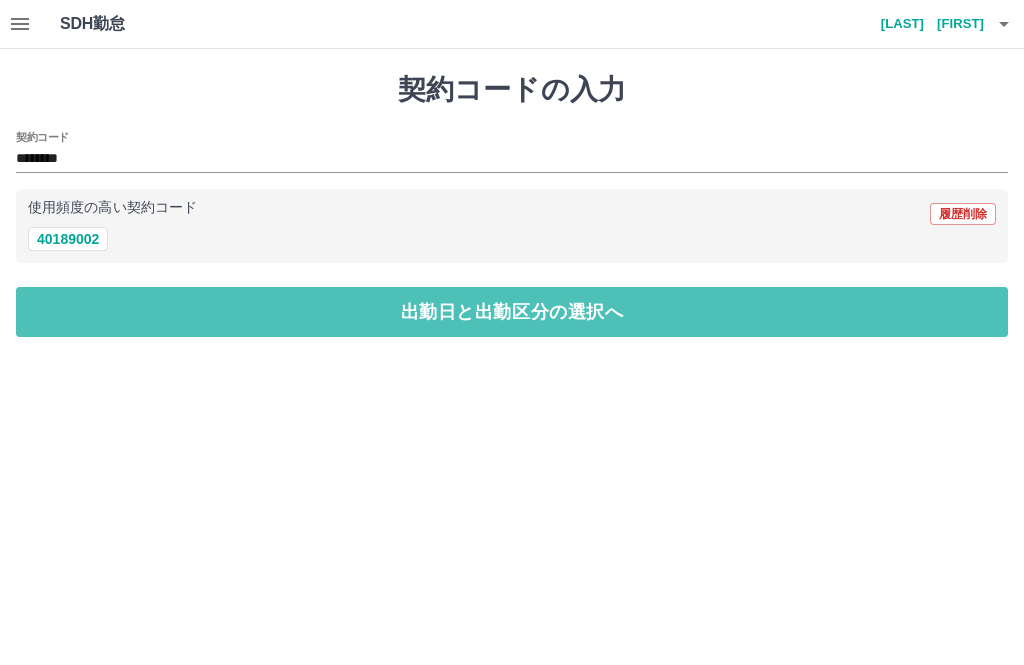 click on "出勤日と出勤区分の選択へ" at bounding box center (512, 312) 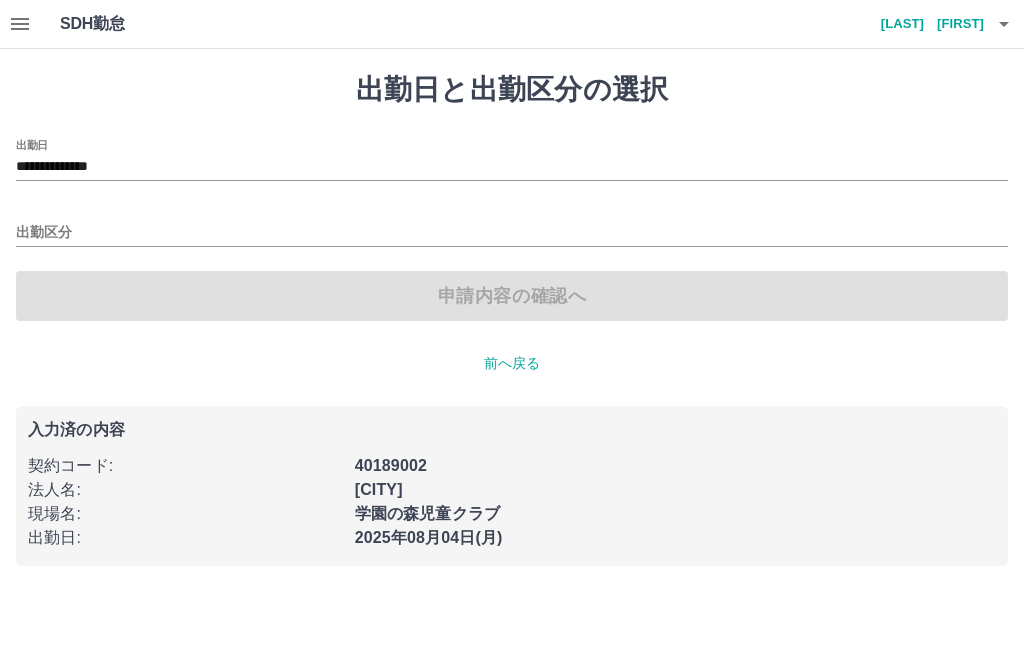 click on "出勤区分" at bounding box center [512, 233] 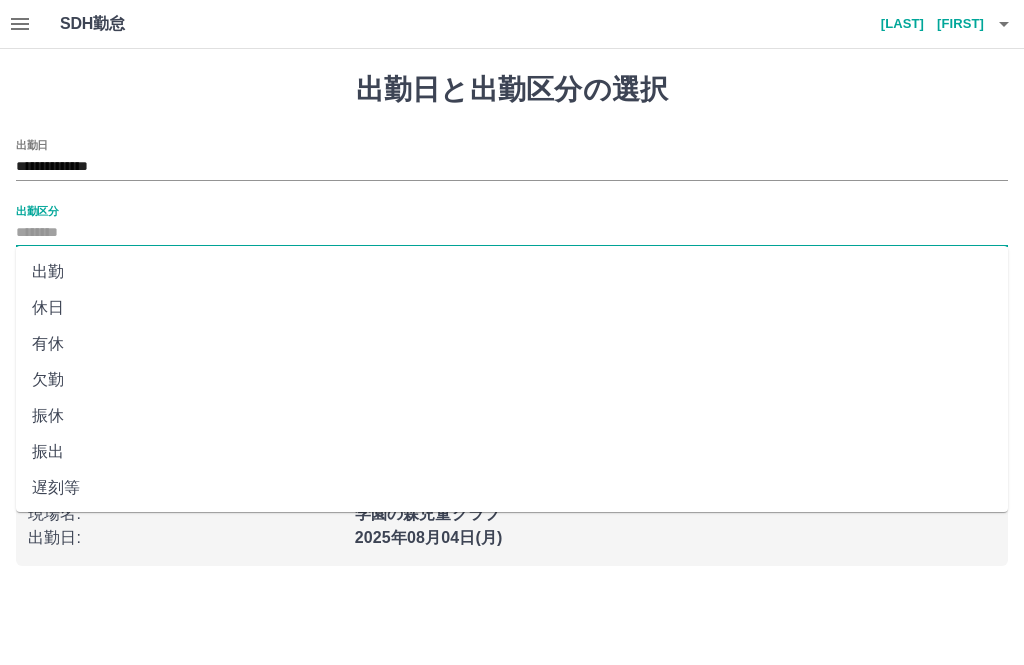 click on "出勤" at bounding box center [512, 272] 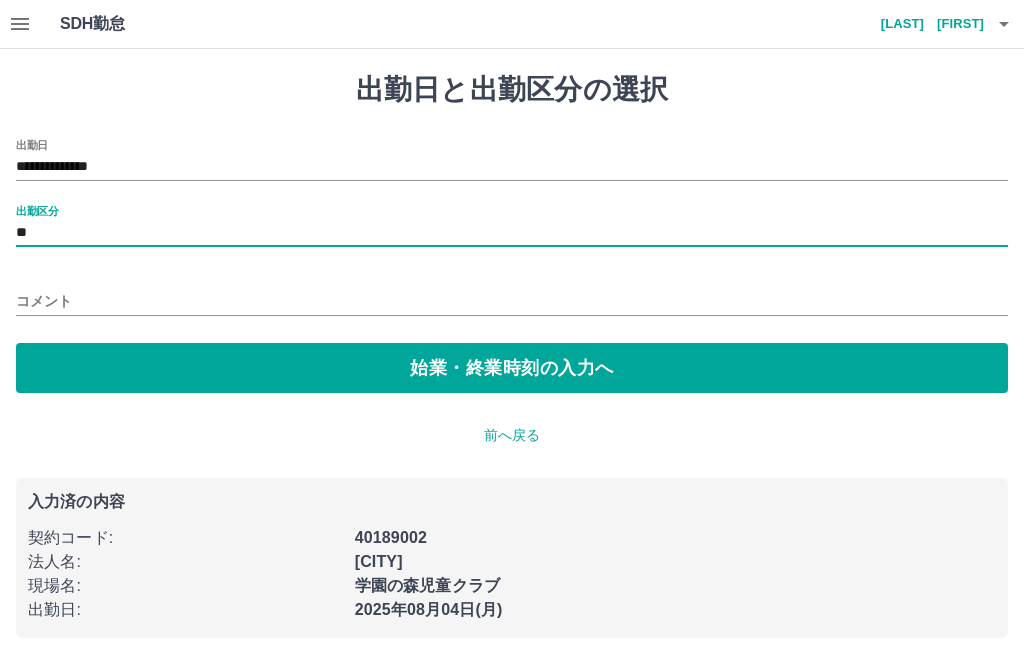 click on "始業・終業時刻の入力へ" at bounding box center [512, 368] 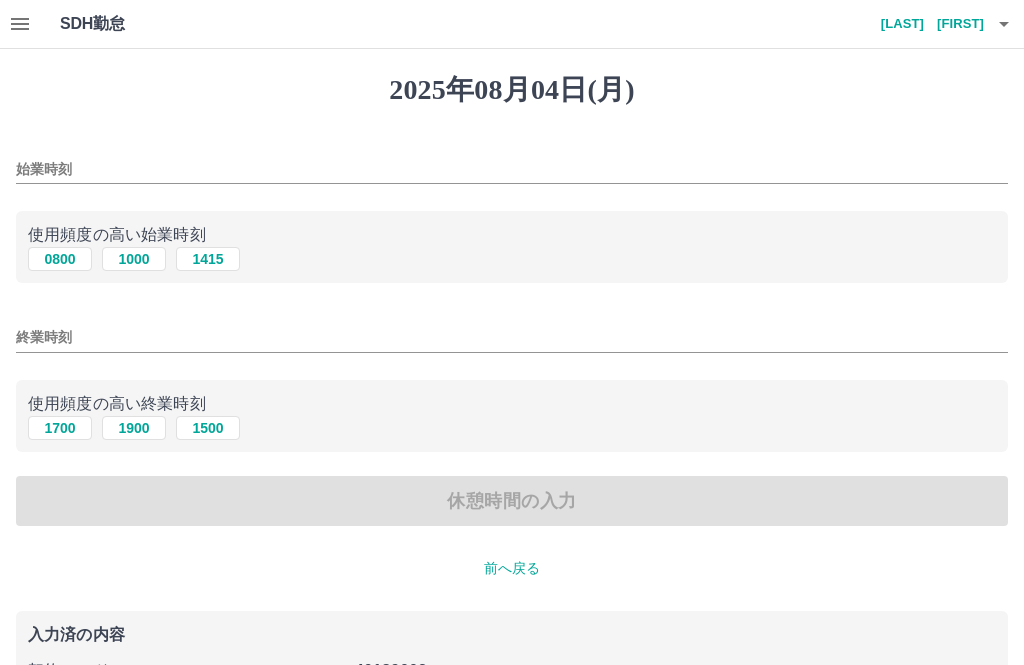 click on "0800" at bounding box center [60, 259] 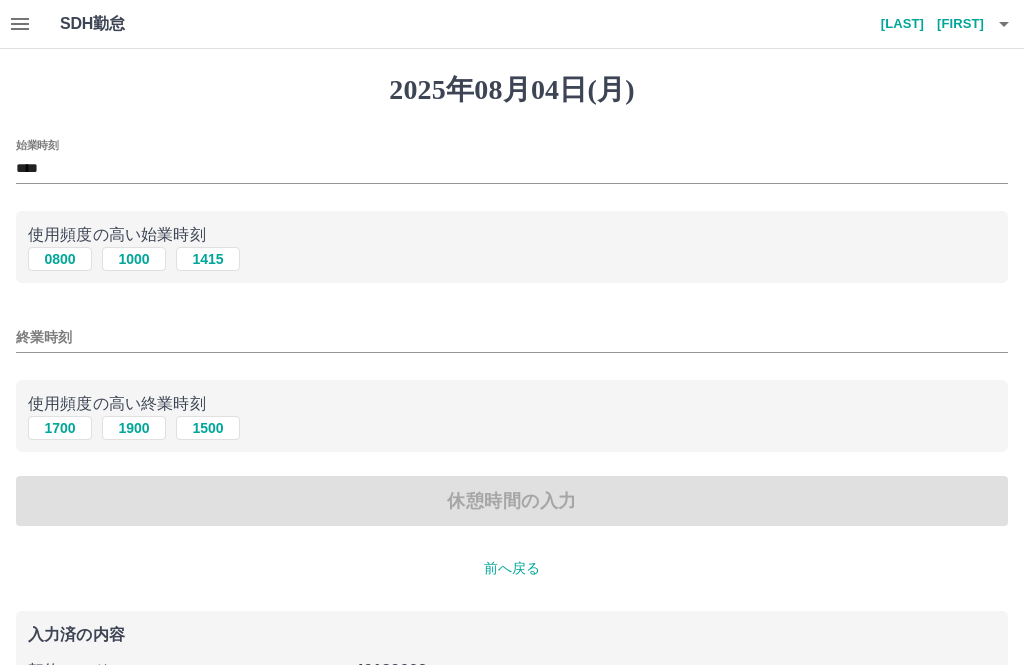 click on "1700" at bounding box center (60, 428) 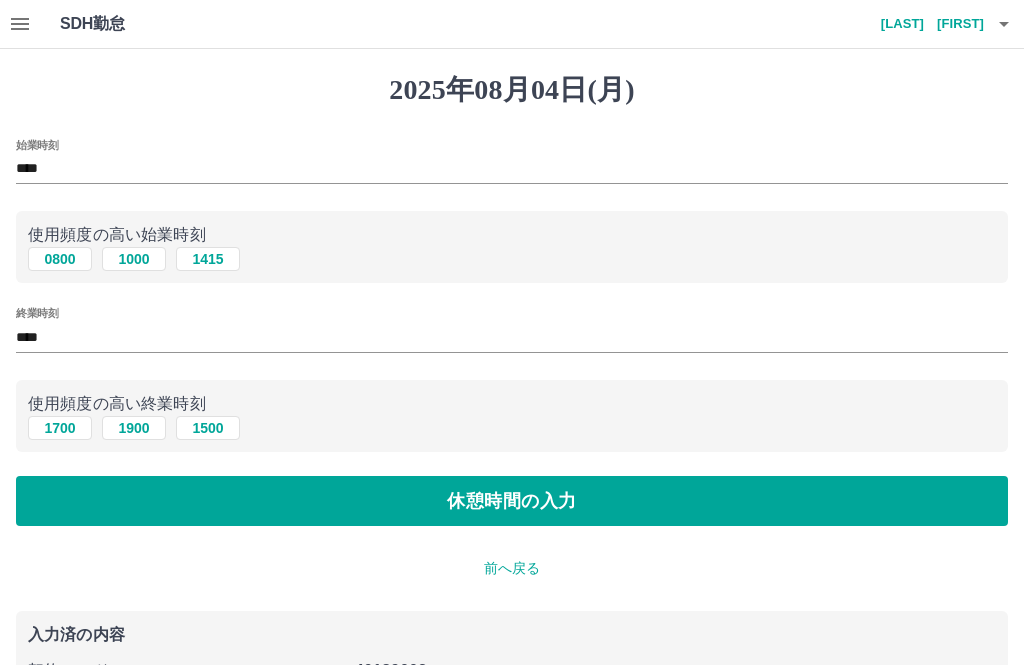 click on "休憩時間の入力" at bounding box center [512, 501] 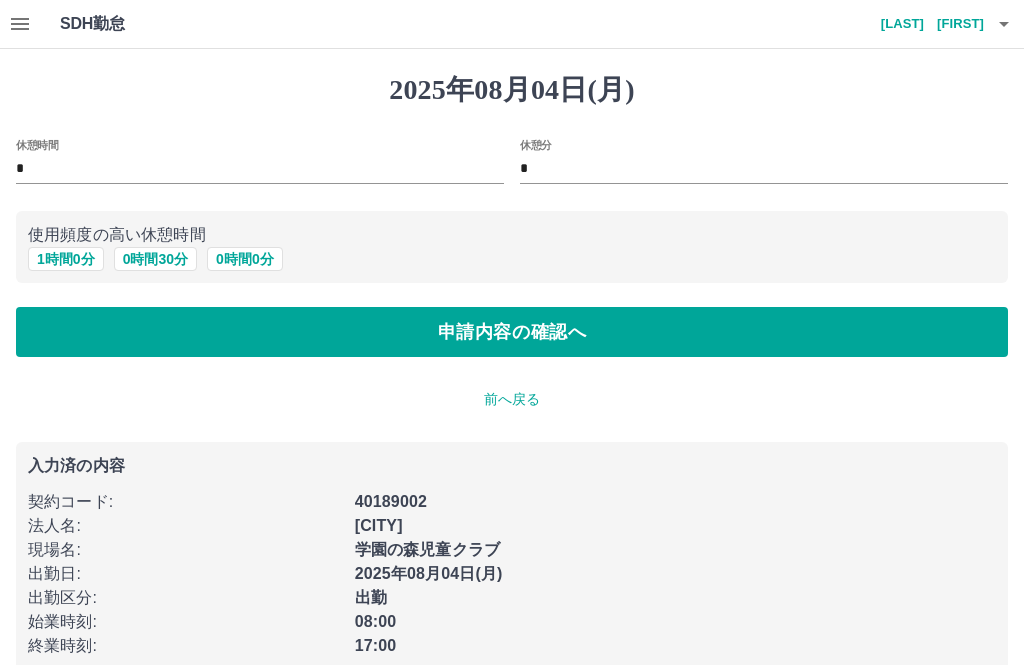 click on "1 時間 0 分" at bounding box center (66, 259) 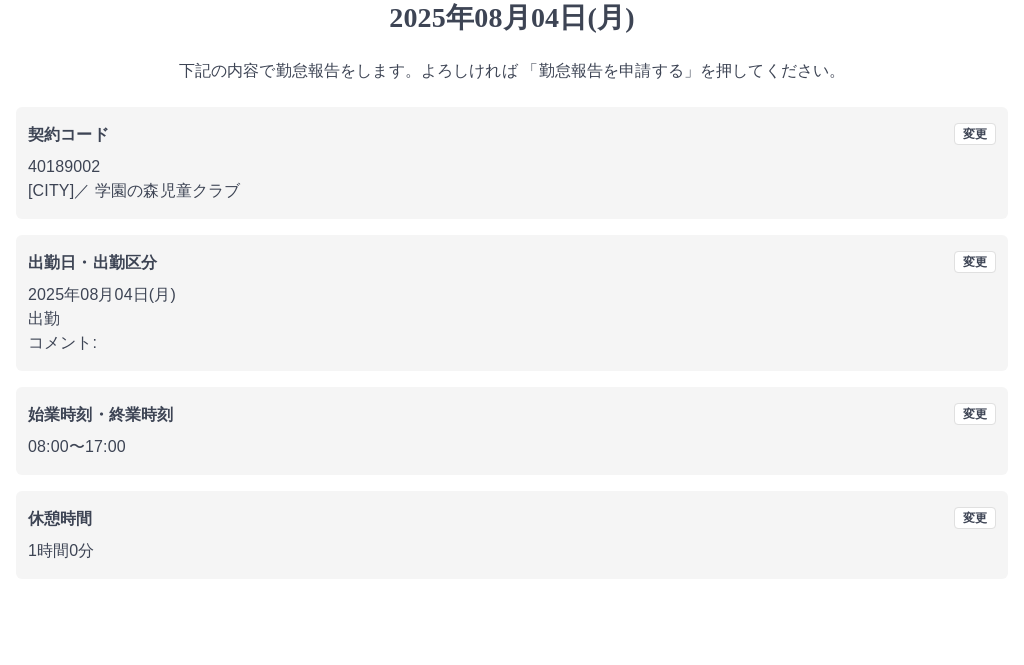 scroll, scrollTop: 19, scrollLeft: 0, axis: vertical 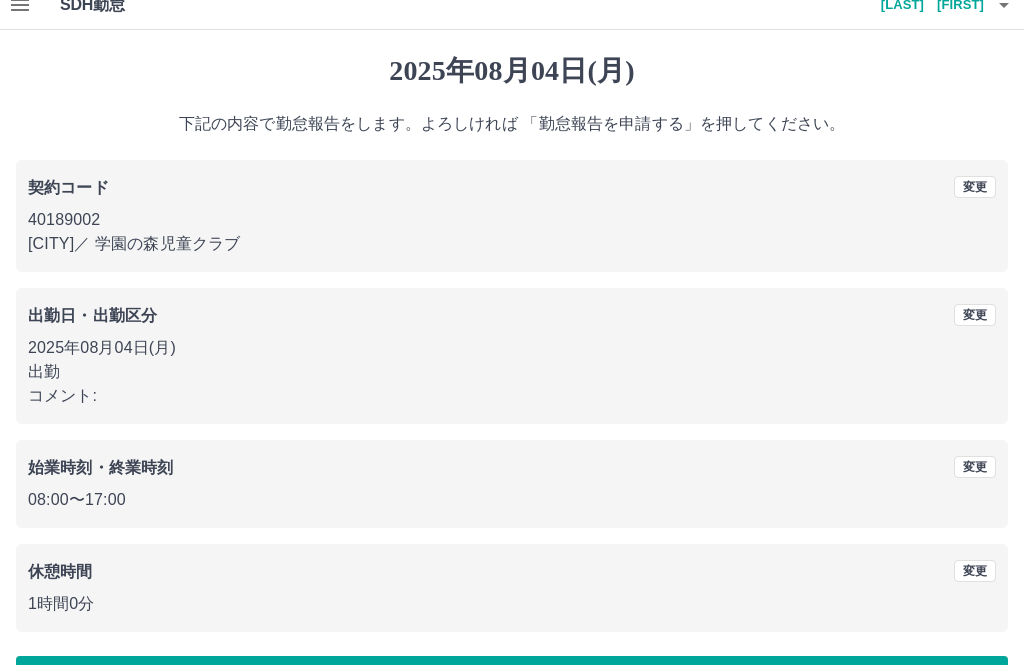 click on "勤怠報告を申請する" at bounding box center (512, 681) 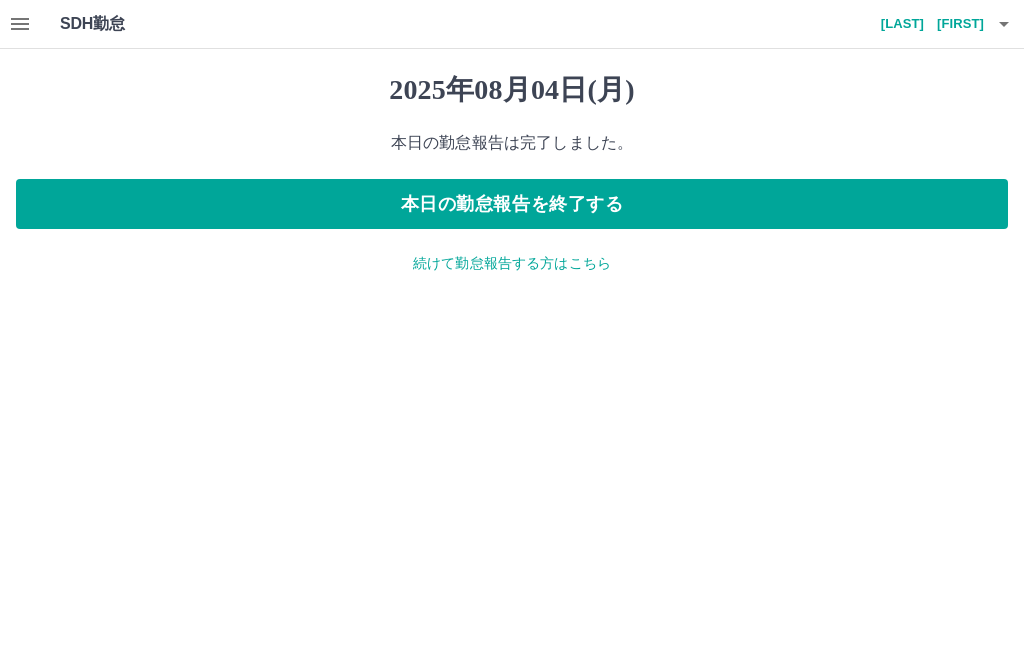 click on "本日の勤怠報告を終了する" at bounding box center (512, 204) 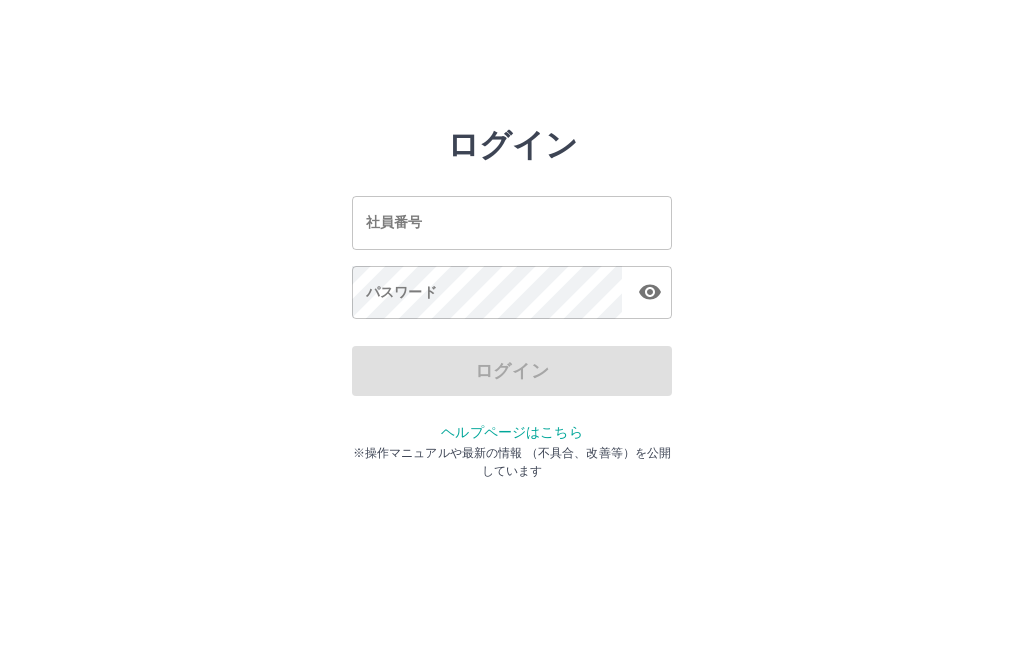 scroll, scrollTop: 0, scrollLeft: 0, axis: both 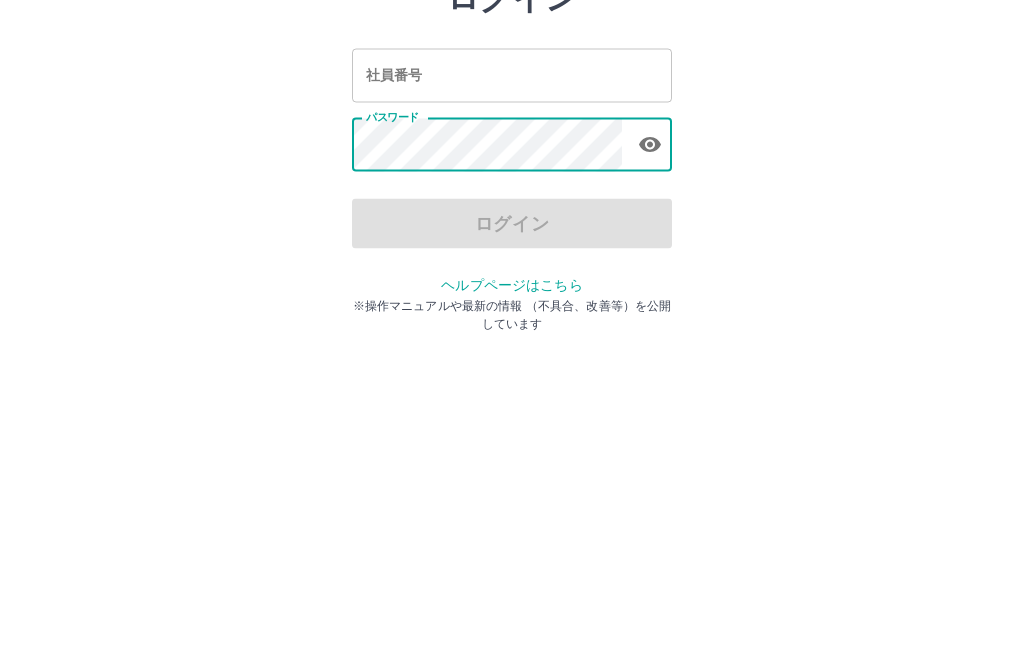 click on "社員番号" at bounding box center (512, 222) 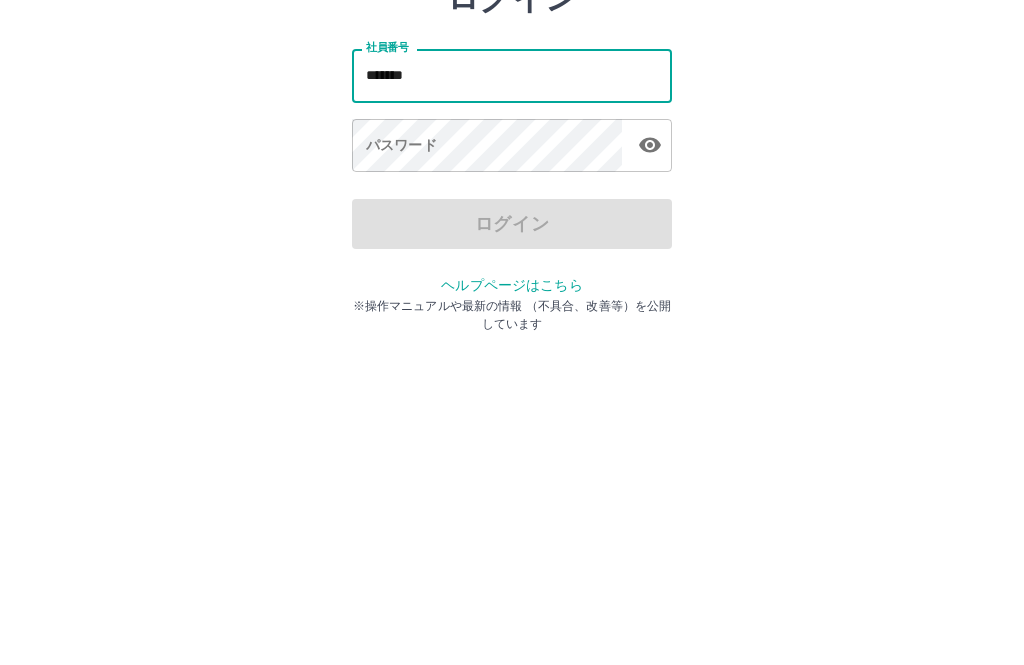 type on "*******" 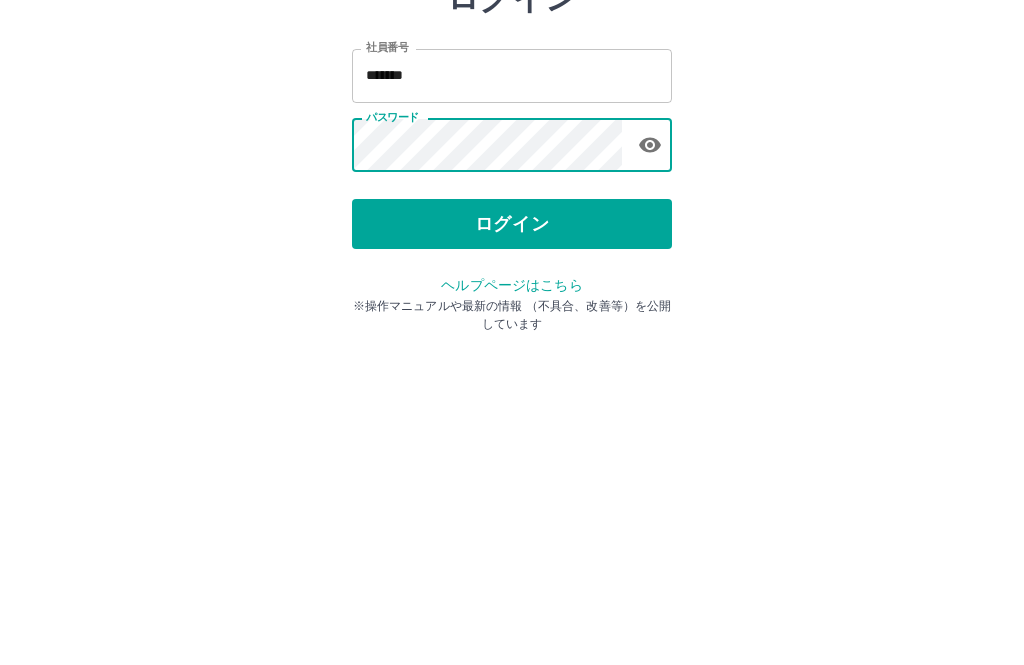 click on "ログイン" at bounding box center [512, 371] 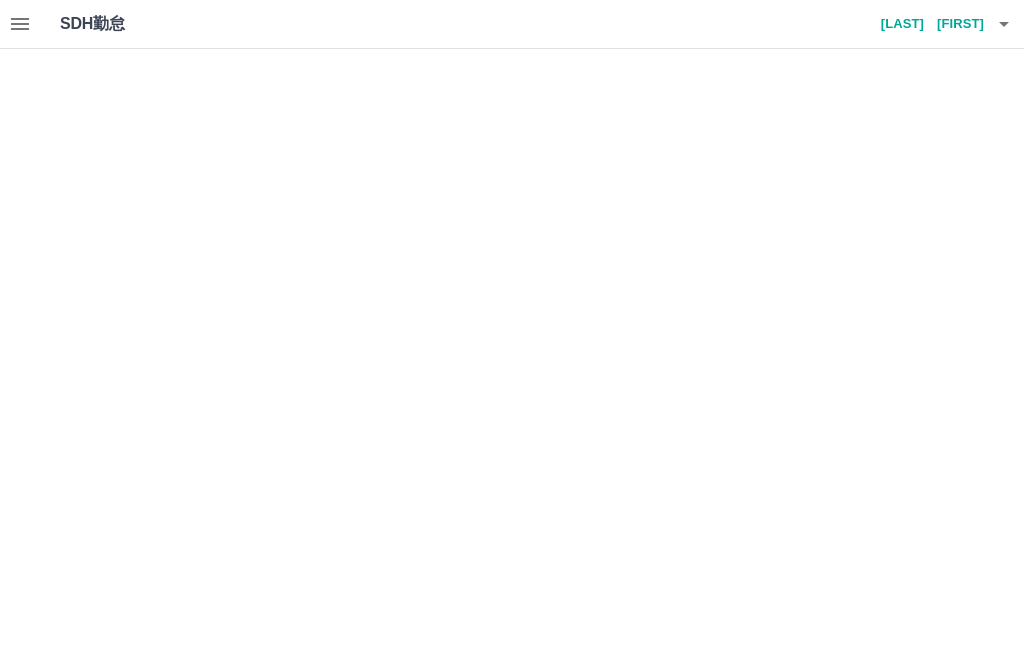scroll, scrollTop: 0, scrollLeft: 0, axis: both 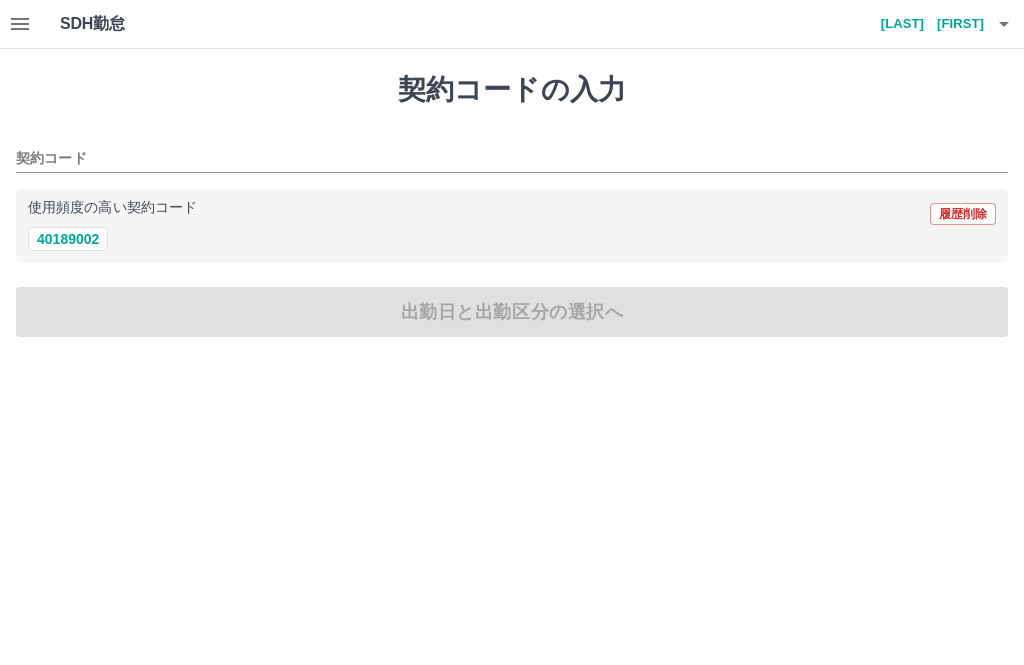 click on "40189002" at bounding box center [68, 239] 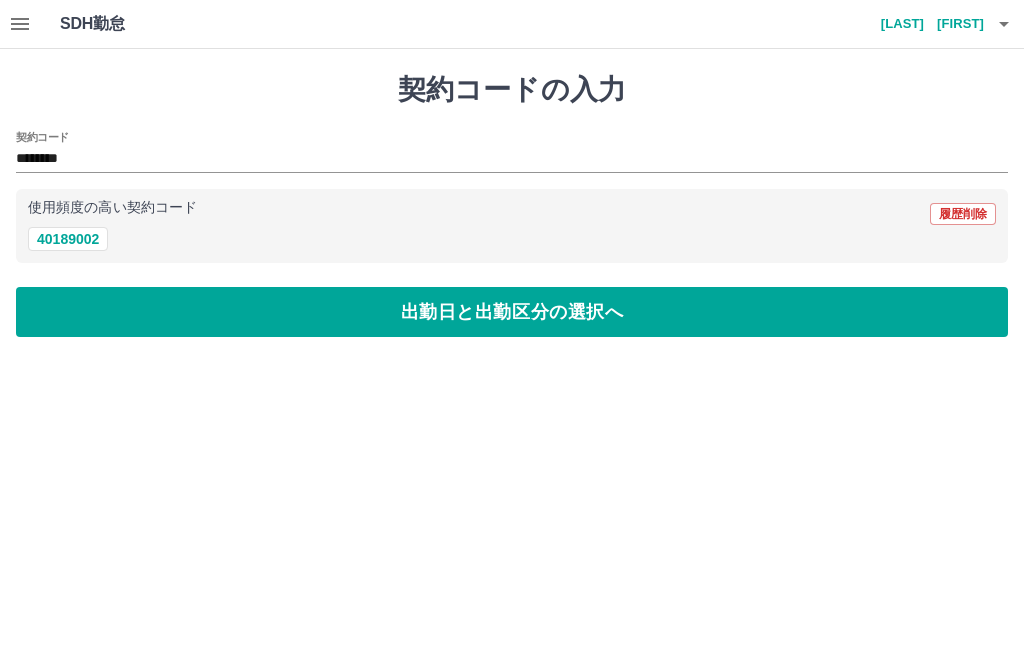 click on "出勤日と出勤区分の選択へ" at bounding box center [512, 312] 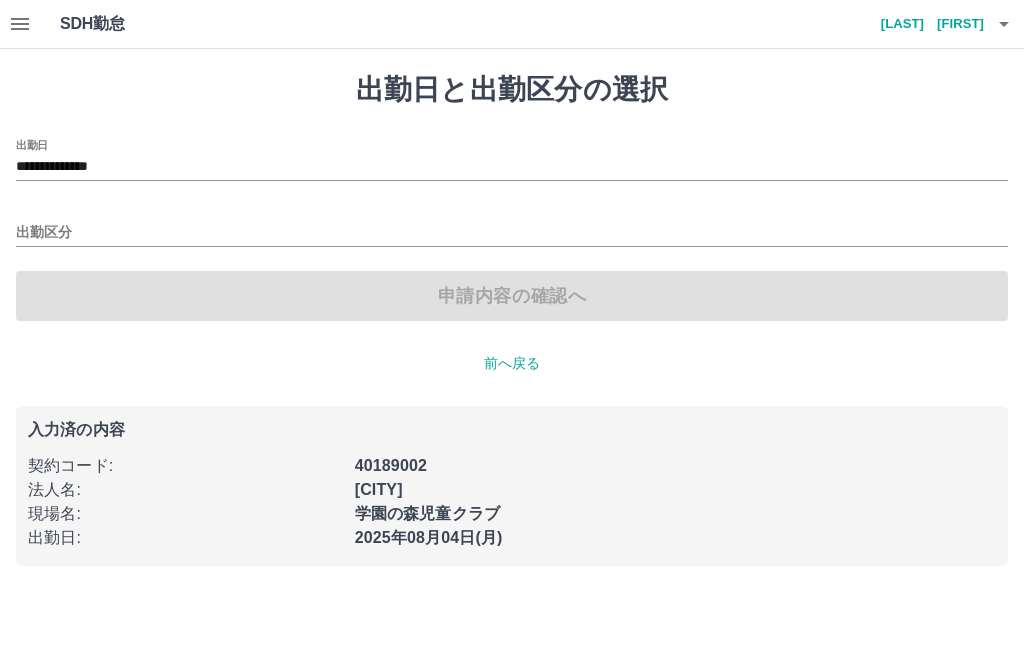click on "出勤区分" at bounding box center (512, 233) 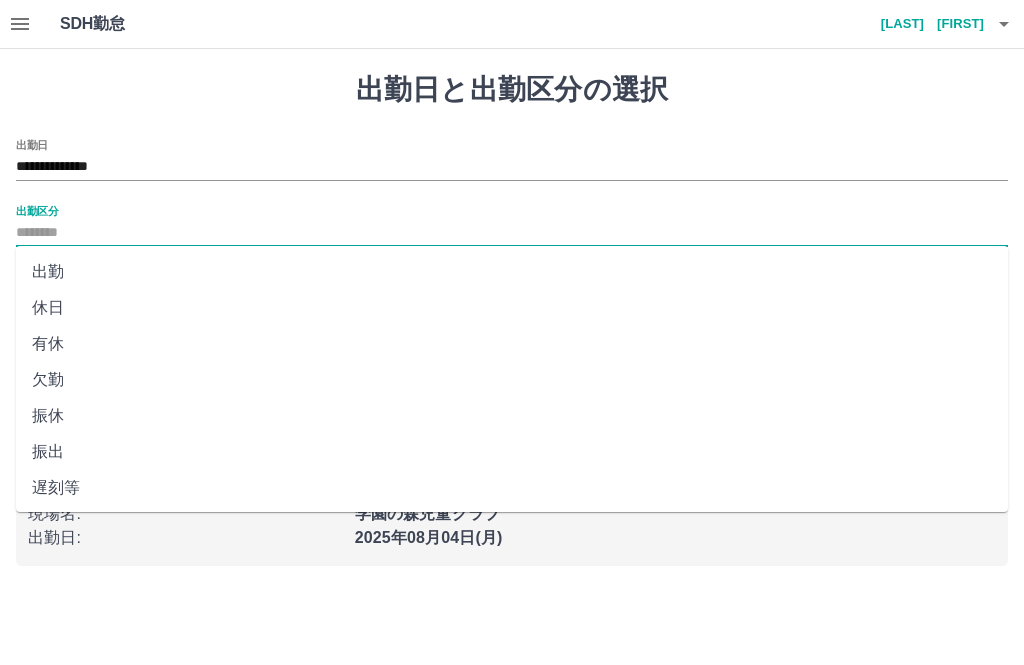 click on "出勤" at bounding box center [512, 272] 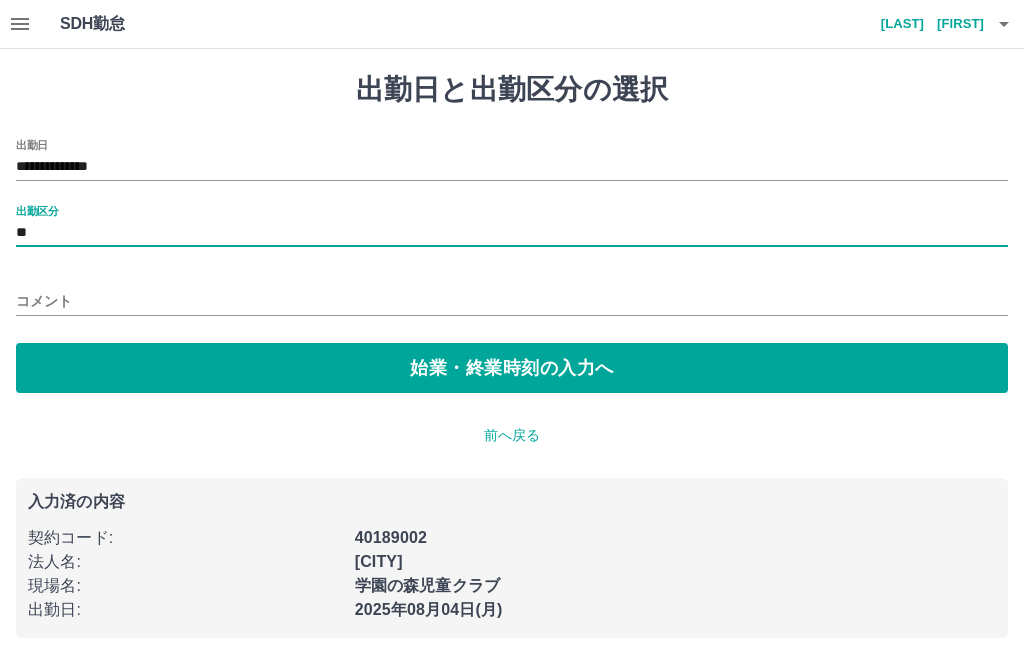click on "始業・終業時刻の入力へ" at bounding box center (512, 368) 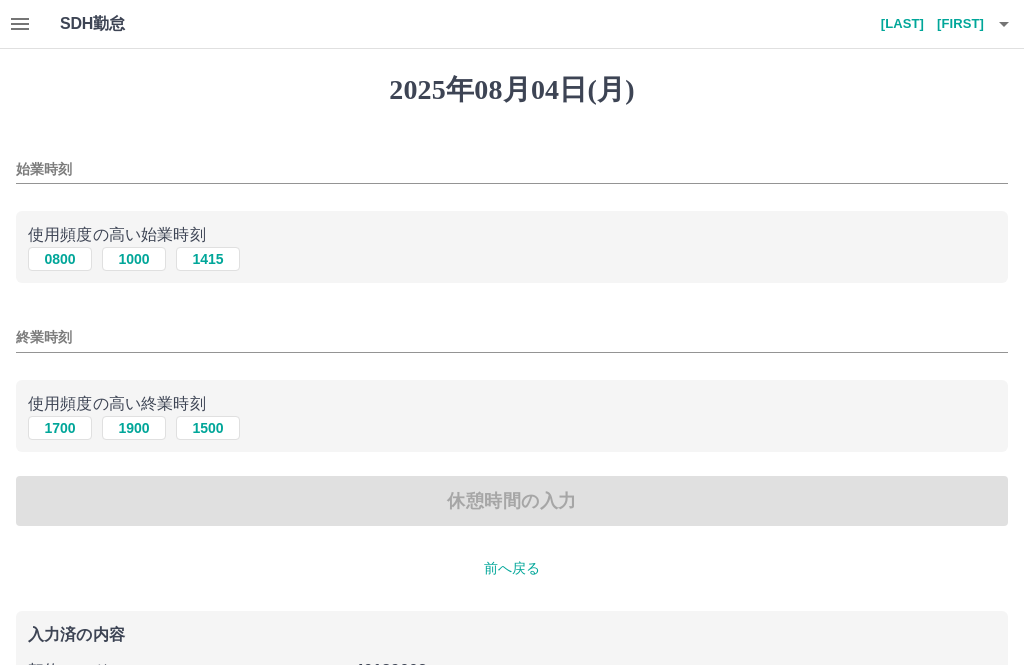 click on "0800" at bounding box center [60, 259] 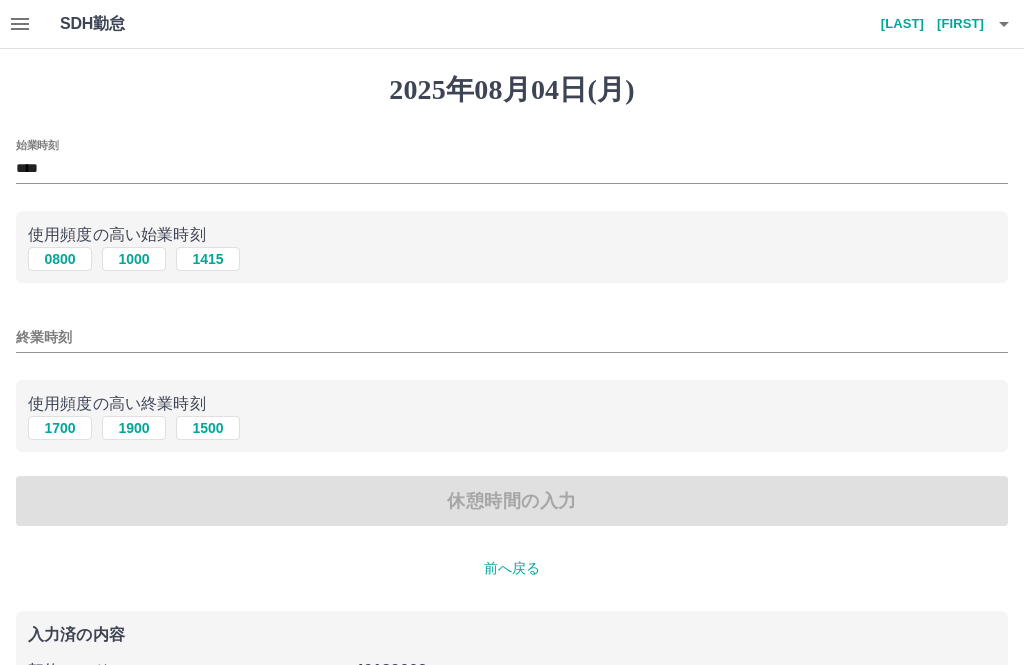 click on "1700" at bounding box center (60, 428) 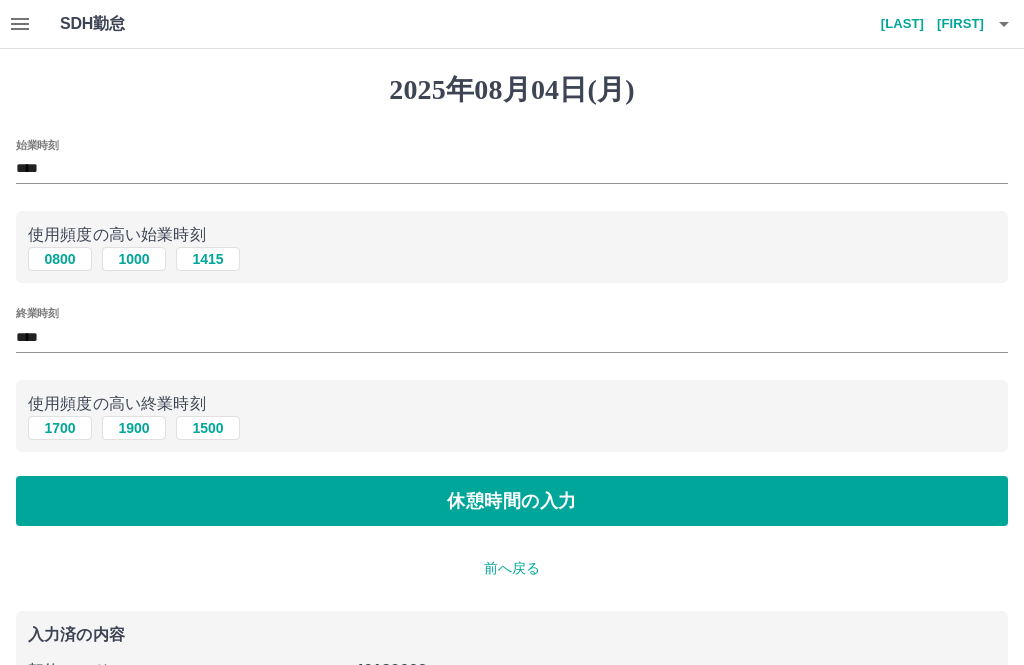click on "休憩時間の入力" at bounding box center [512, 501] 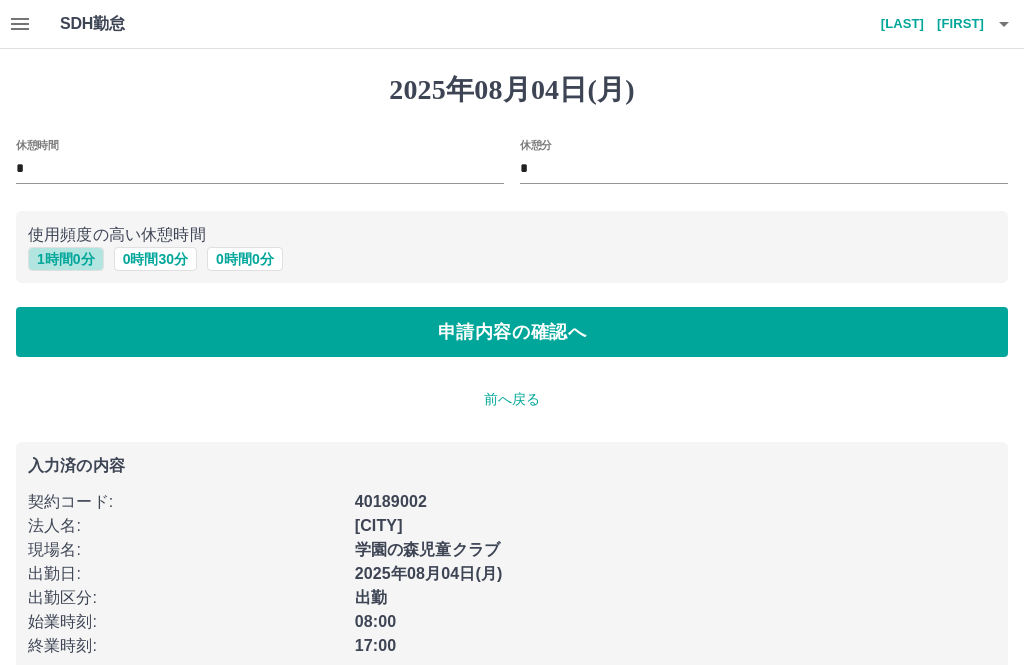 click on "1 時間 0 分" at bounding box center (66, 259) 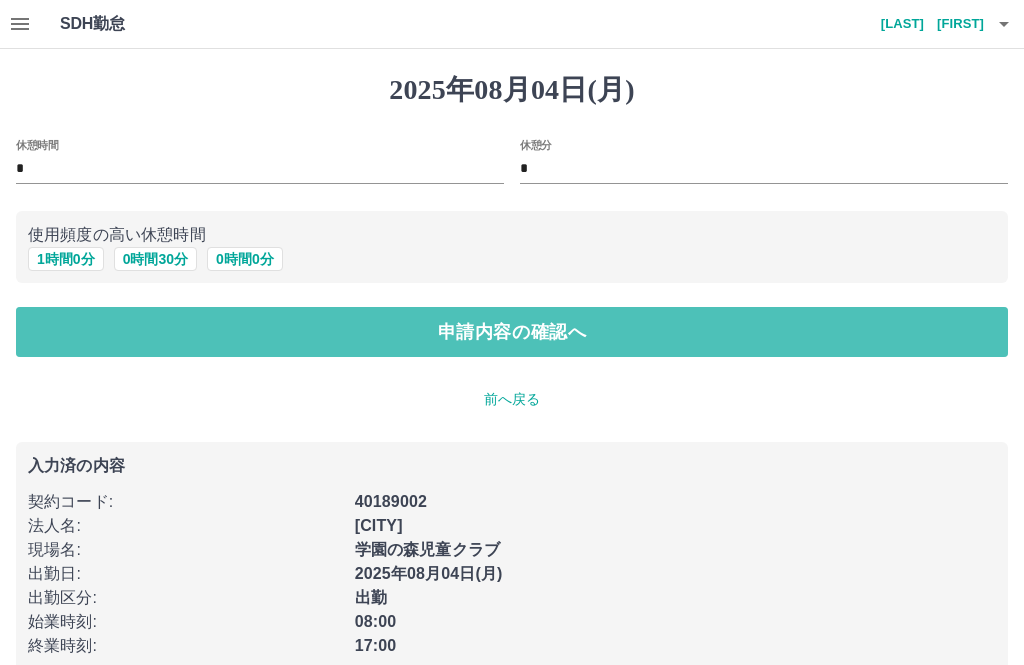 click on "申請内容の確認へ" at bounding box center [512, 332] 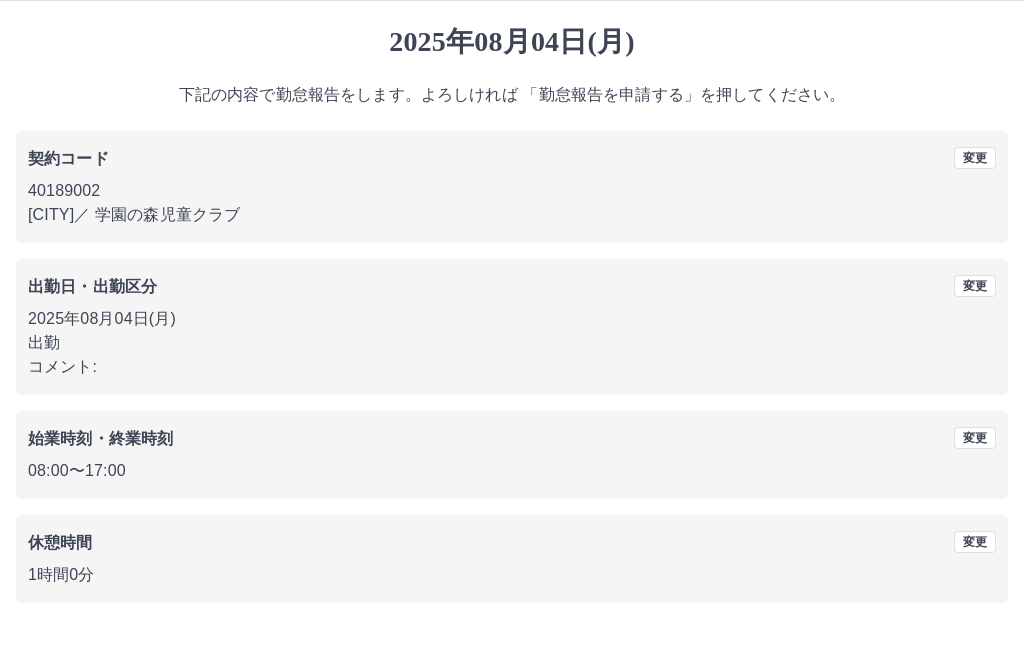 scroll, scrollTop: 19, scrollLeft: 0, axis: vertical 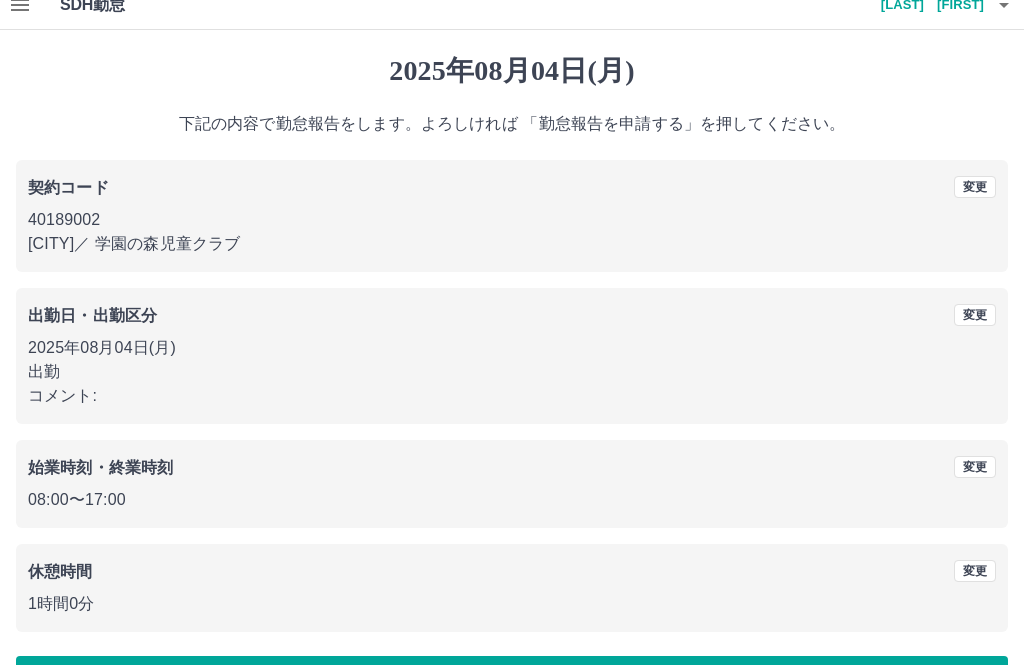 click on "勤怠報告を申請する" at bounding box center [512, 681] 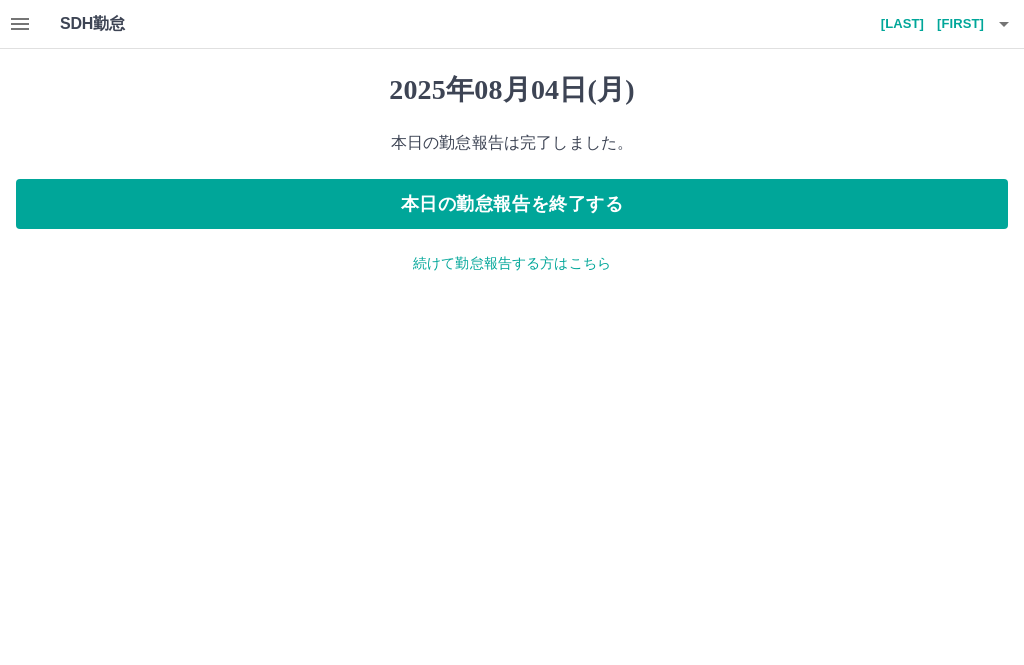 click on "本日の勤怠報告を終了する" at bounding box center [512, 204] 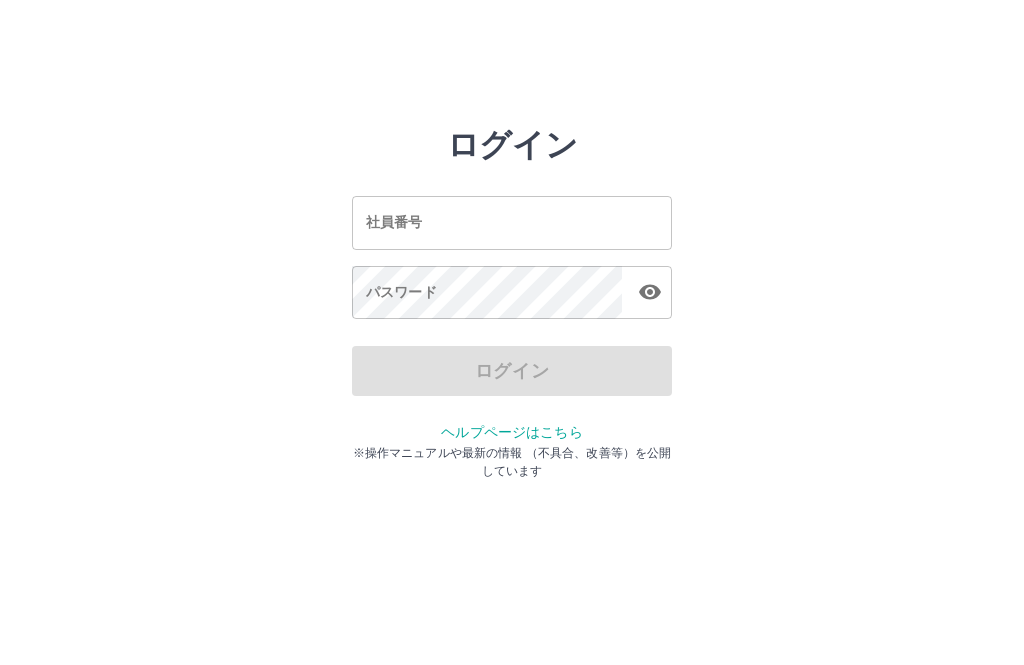 scroll, scrollTop: 0, scrollLeft: 0, axis: both 